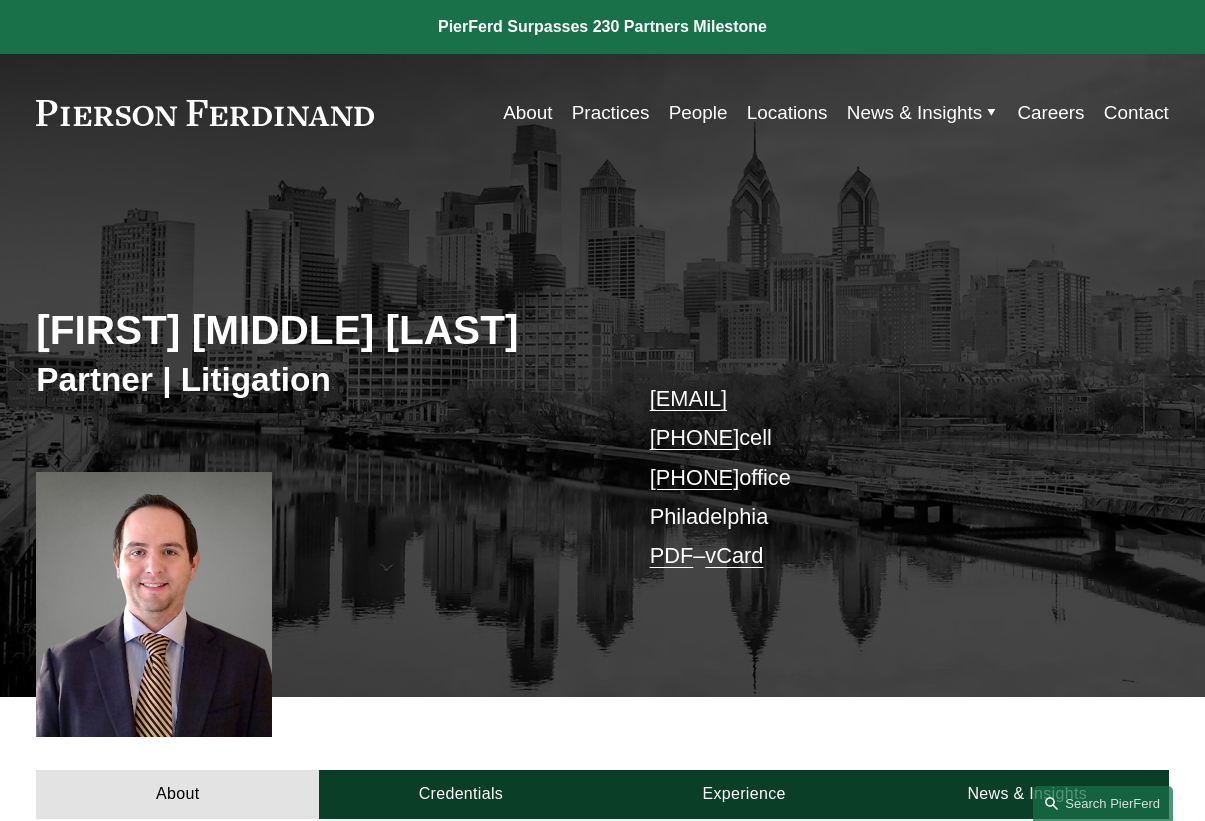scroll, scrollTop: 0, scrollLeft: 0, axis: both 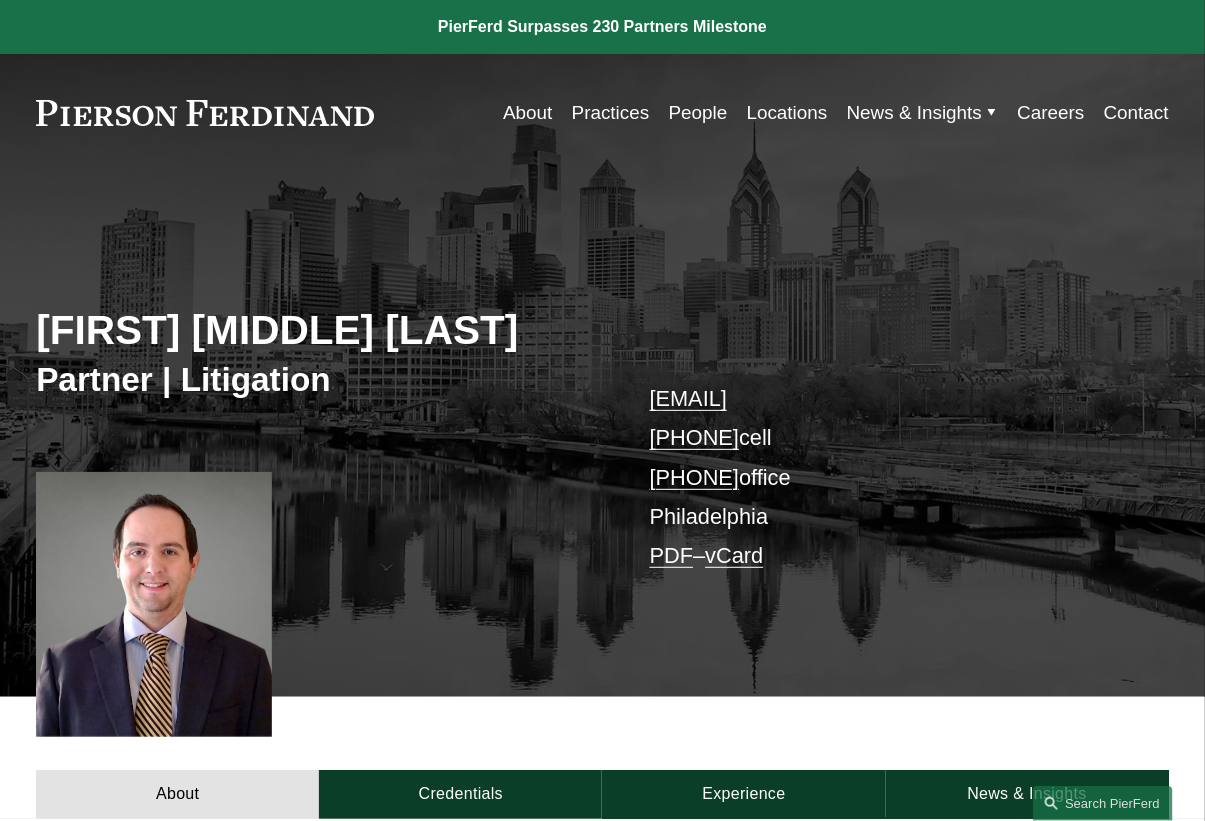 click on "Kevin M. Buttery" at bounding box center (319, 330) 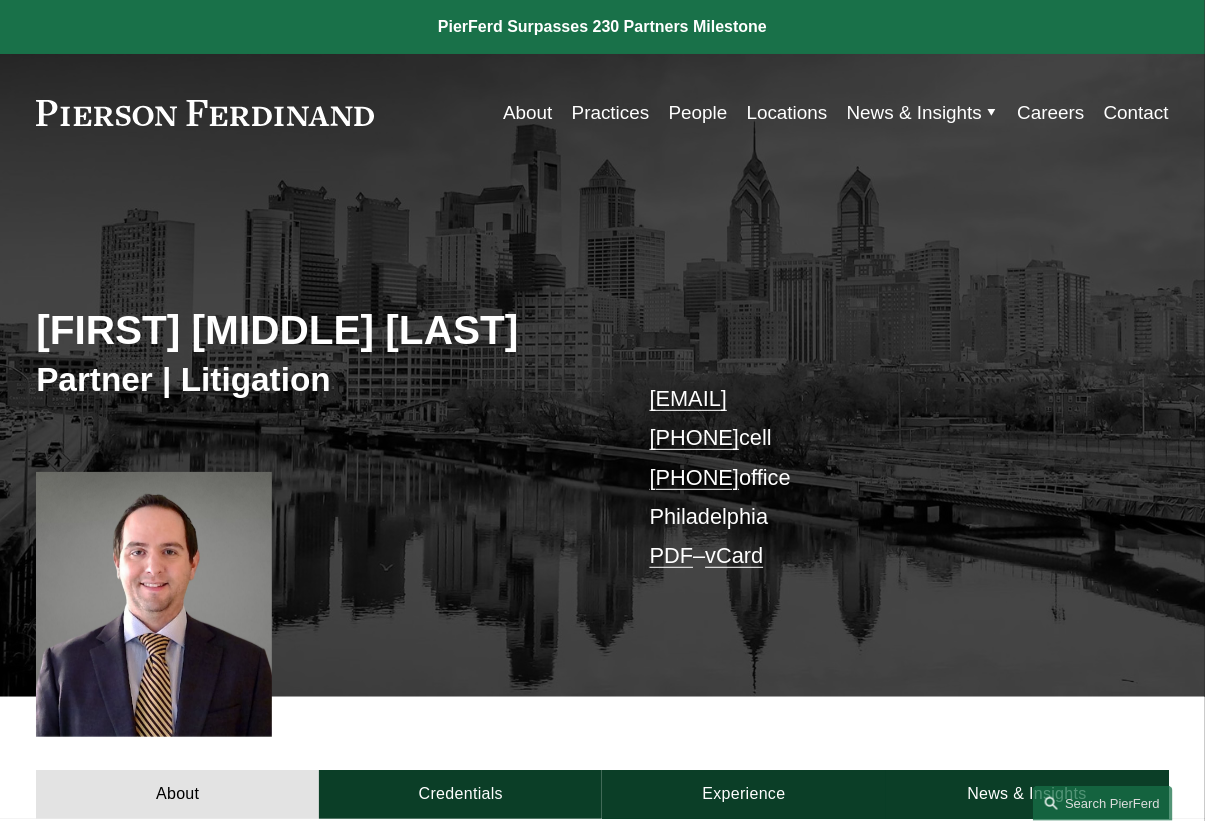 click on "Kevin M. Buttery
Partner | Litigation
kevin.buttery@pierferd.com +1.856.904.8763  cell +1.856.209.5381  office Philadelphia PDF  –  vCard" at bounding box center [602, 452] 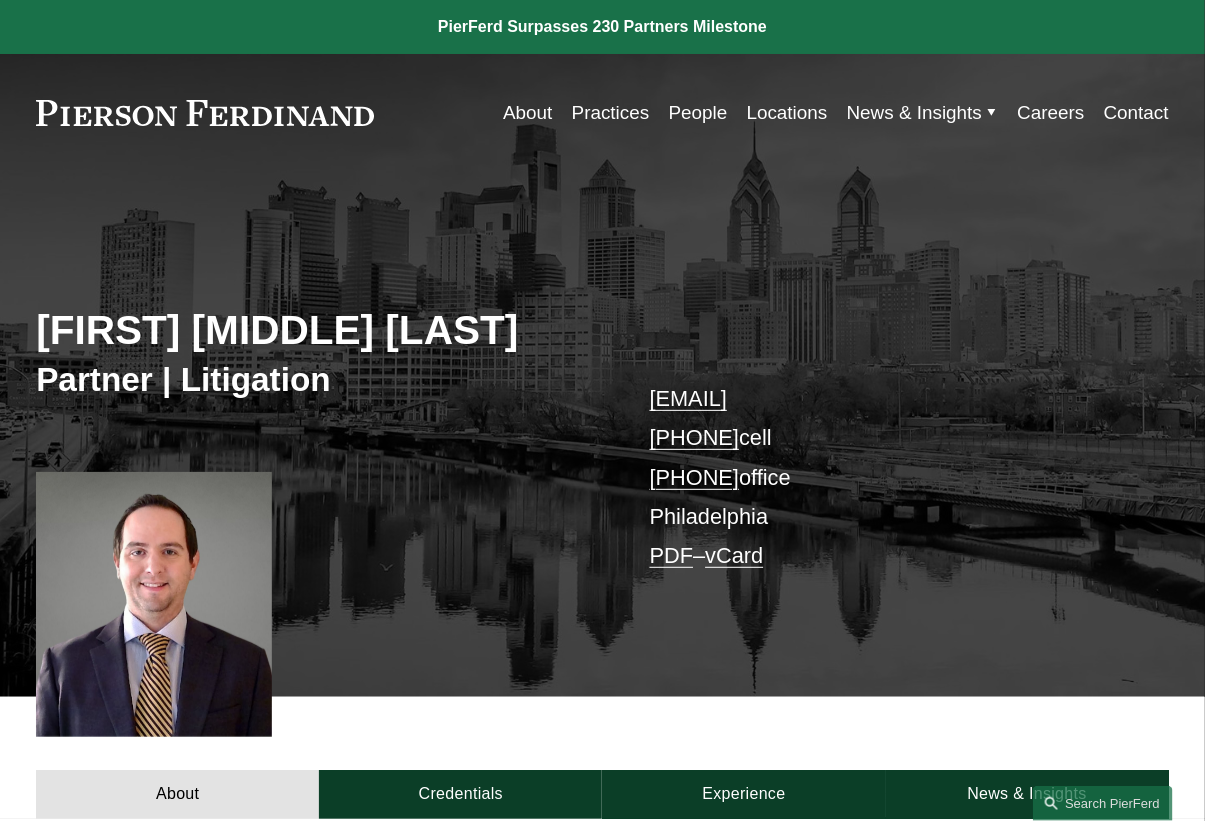 click on "Kevin M. Buttery" at bounding box center (319, 330) 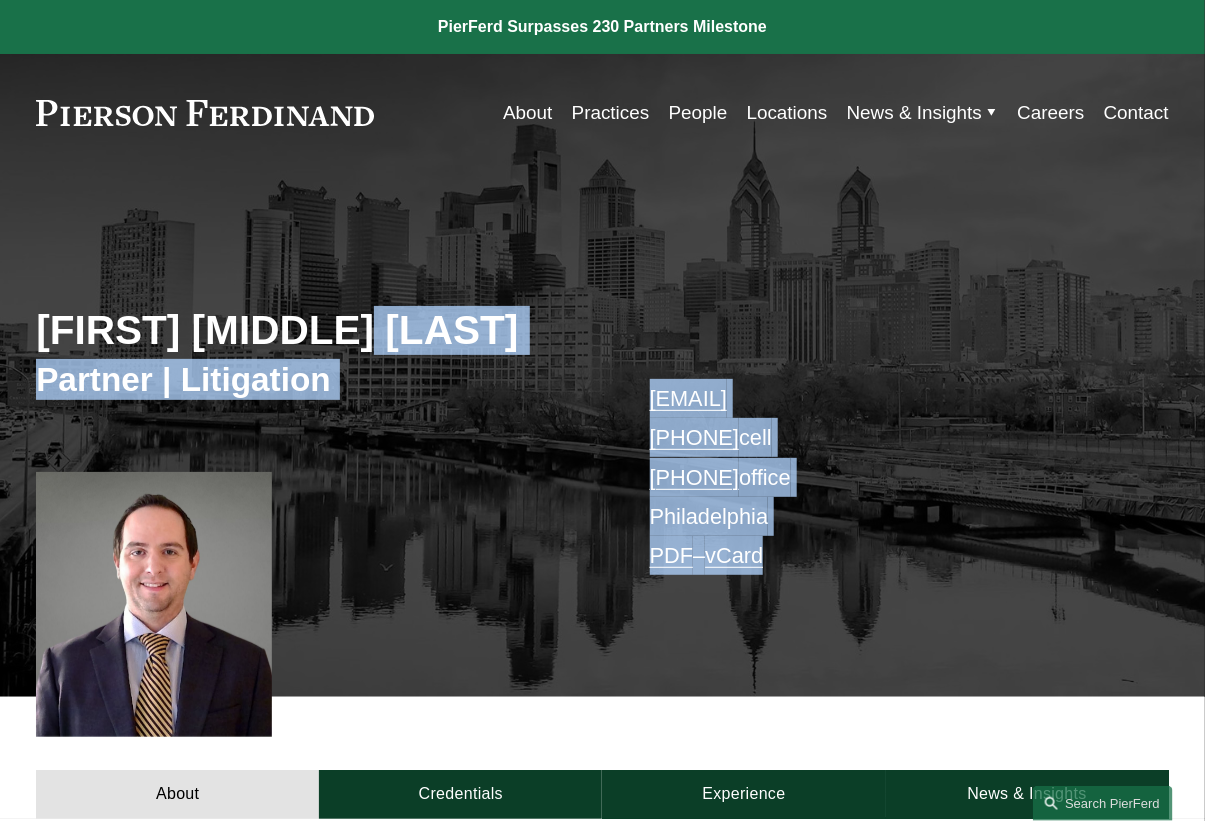 drag, startPoint x: 459, startPoint y: 291, endPoint x: 985, endPoint y: 680, distance: 654.2148 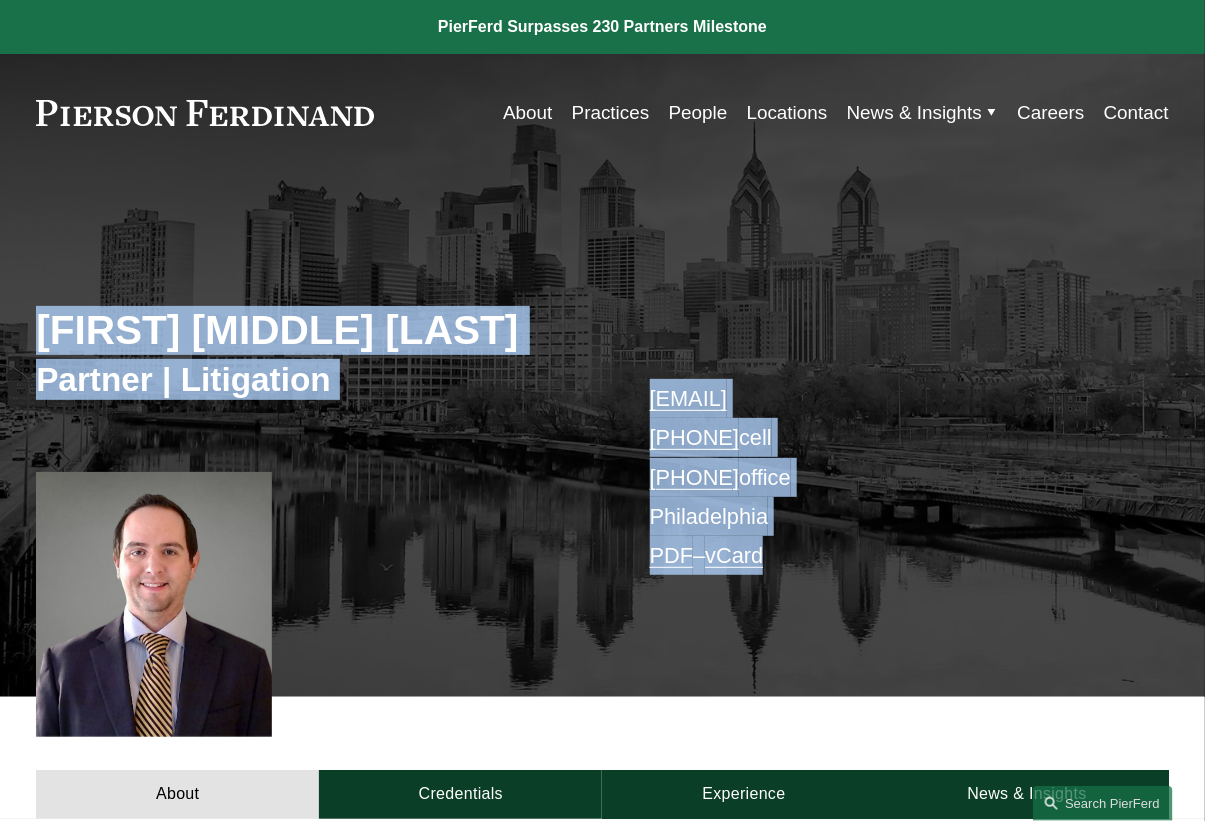 drag, startPoint x: 910, startPoint y: 582, endPoint x: -21, endPoint y: 229, distance: 995.67566 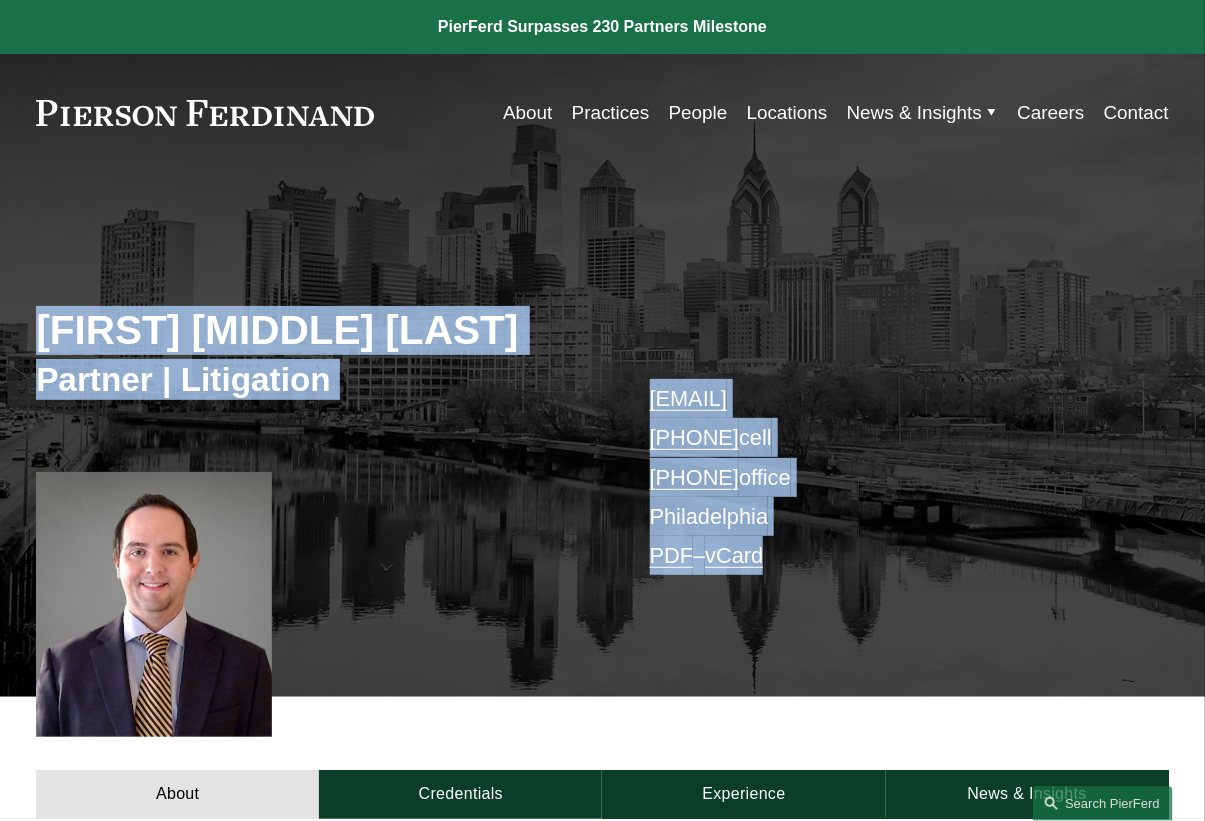 click on "Kevin M. Buttery
Partner | Litigation
kevin.buttery@pierferd.com +1.856.904.8763  cell +1.856.209.5381  office Philadelphia PDF  –  vCard" at bounding box center [602, 452] 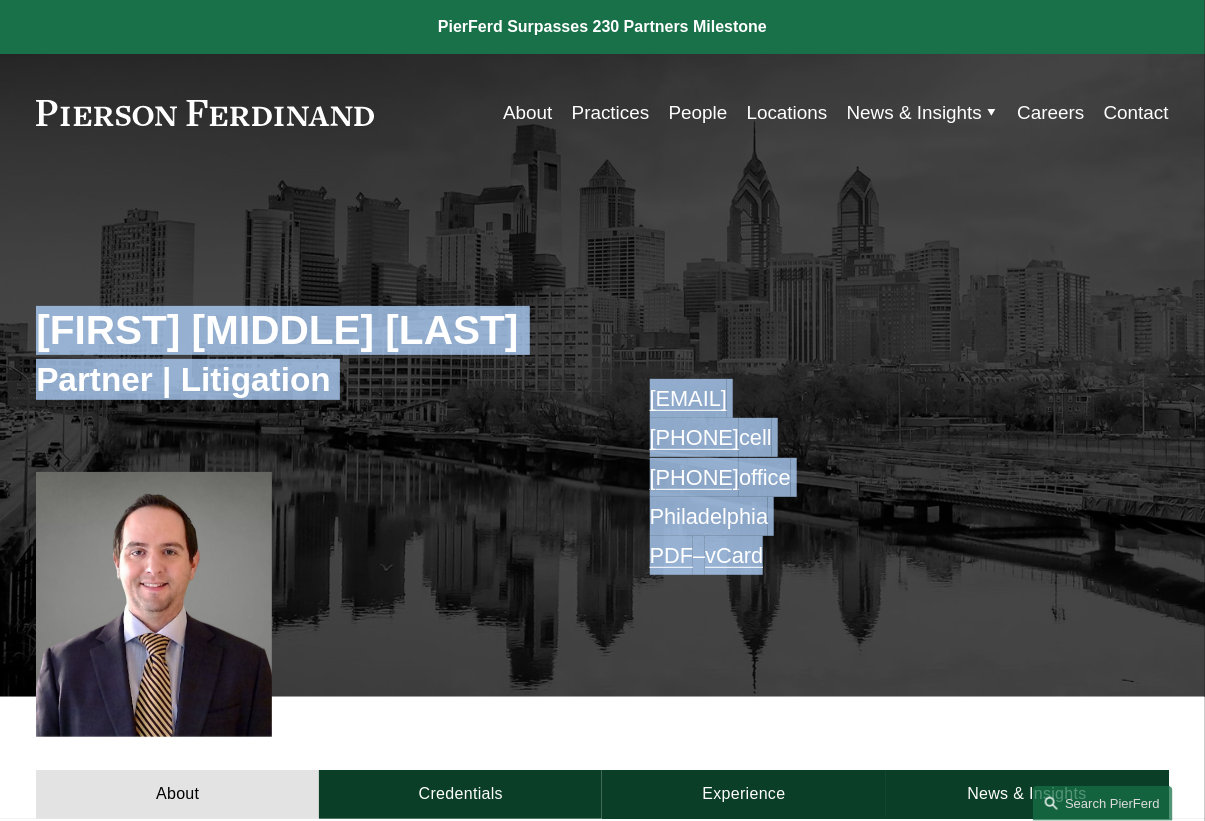 drag, startPoint x: 869, startPoint y: 583, endPoint x: -105, endPoint y: 223, distance: 1038.4006 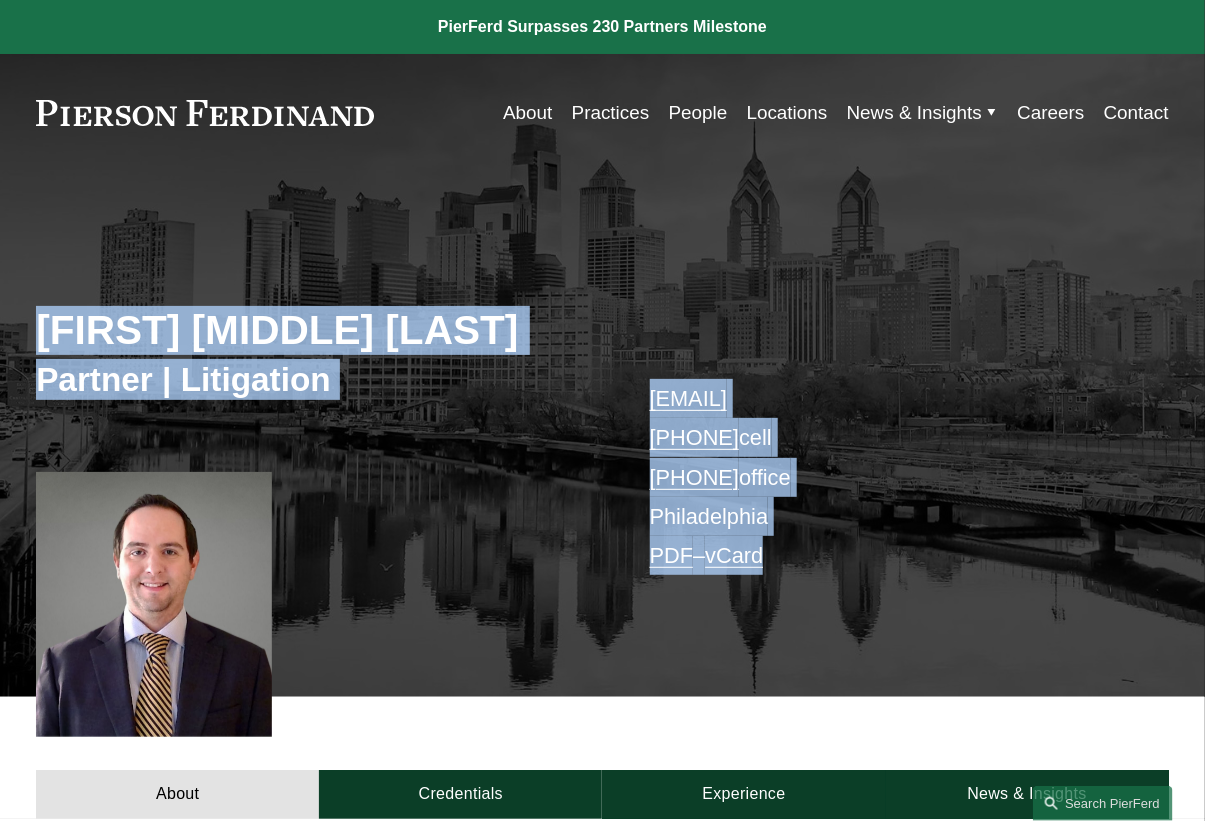 click on "Kevin M. Buttery" at bounding box center (319, 330) 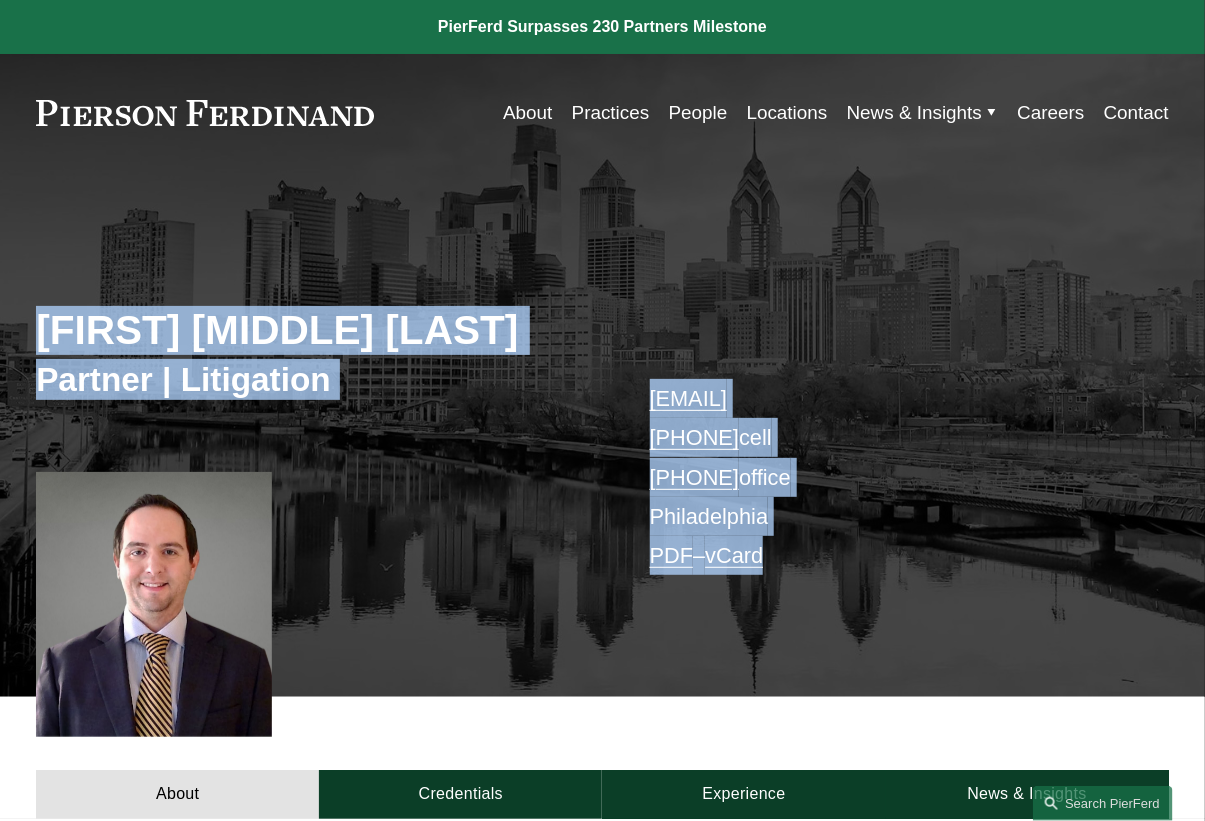 drag, startPoint x: 38, startPoint y: 343, endPoint x: 985, endPoint y: 574, distance: 974.76666 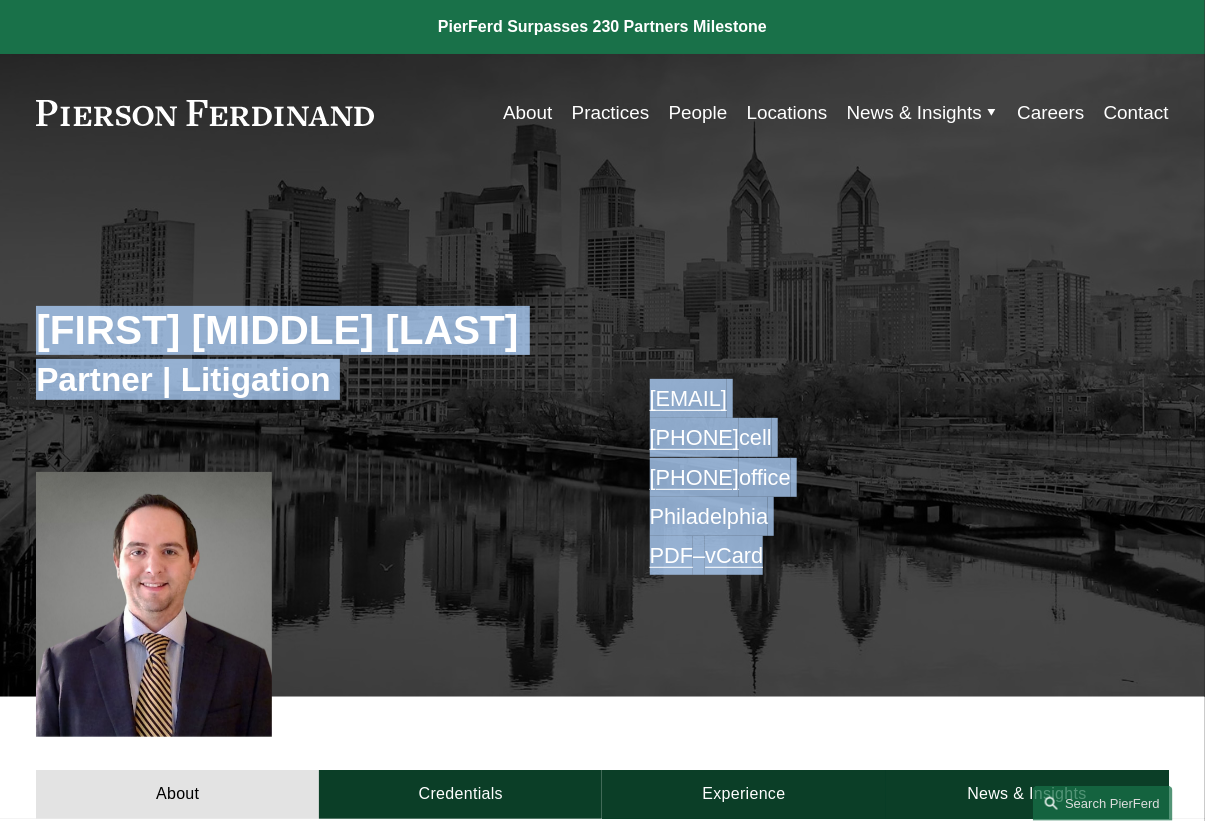 click on "kevin.buttery@pierferd.com +1.856.904.8763  cell +1.856.209.5381  office Philadelphia PDF  –  vCard" at bounding box center [886, 477] 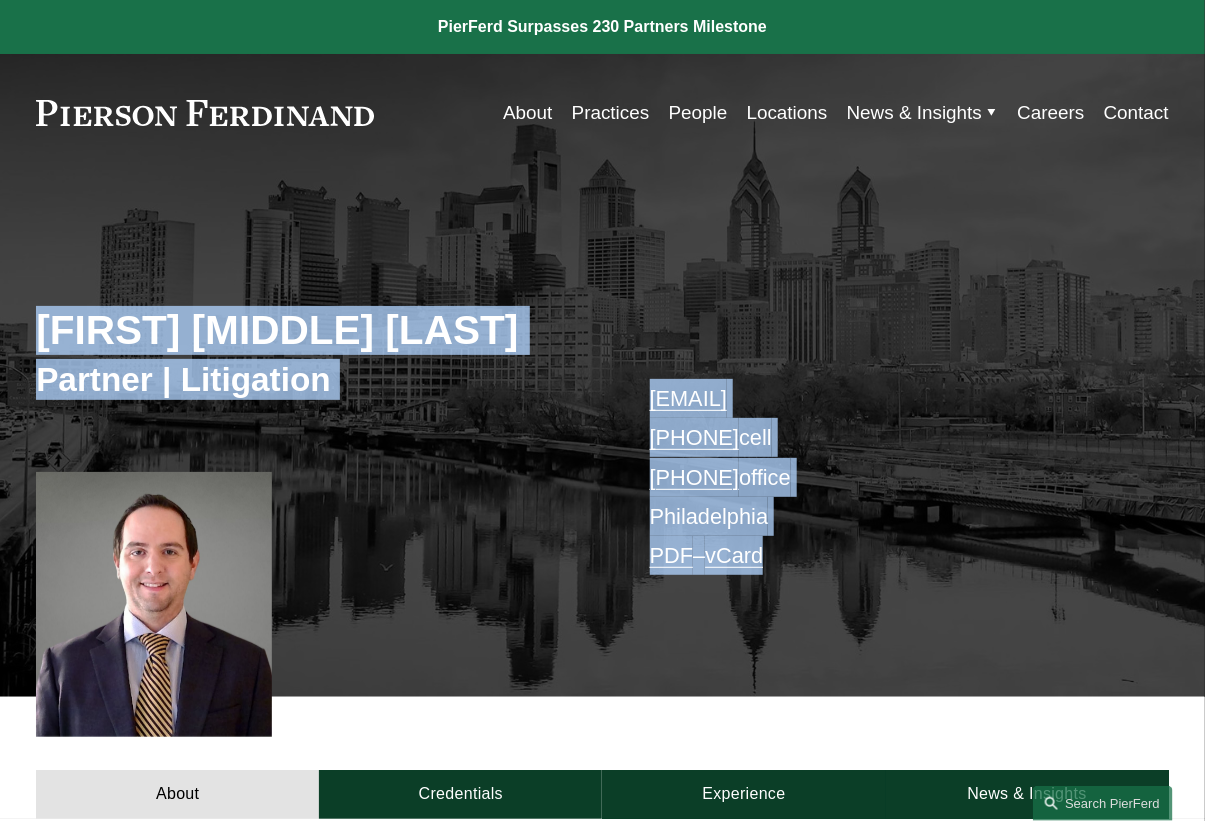 drag, startPoint x: 931, startPoint y: 563, endPoint x: 27, endPoint y: 304, distance: 940.37067 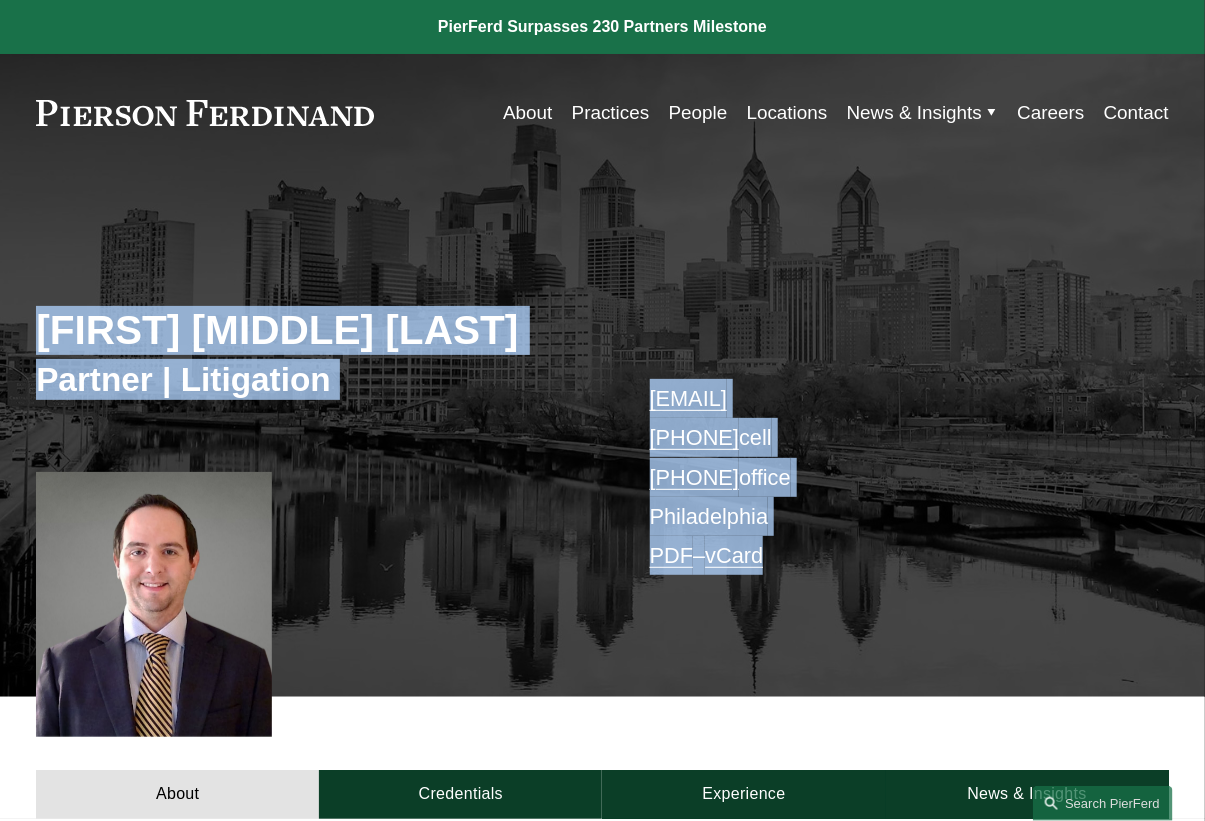 click on "Kevin M. Buttery
Partner | Litigation
kevin.buttery@pierferd.com +1.856.904.8763  cell +1.856.209.5381  office Philadelphia PDF  –  vCard" at bounding box center (602, 452) 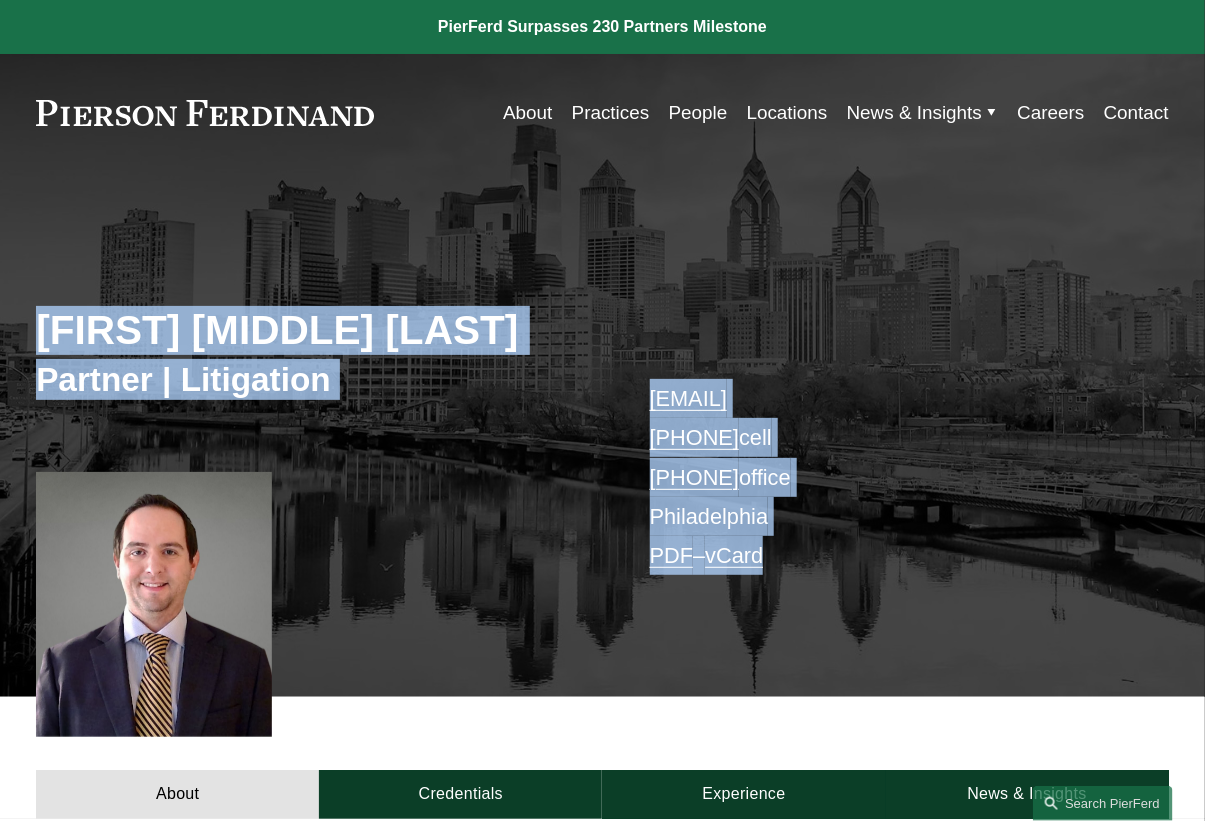 drag, startPoint x: 50, startPoint y: 321, endPoint x: 859, endPoint y: 567, distance: 845.57495 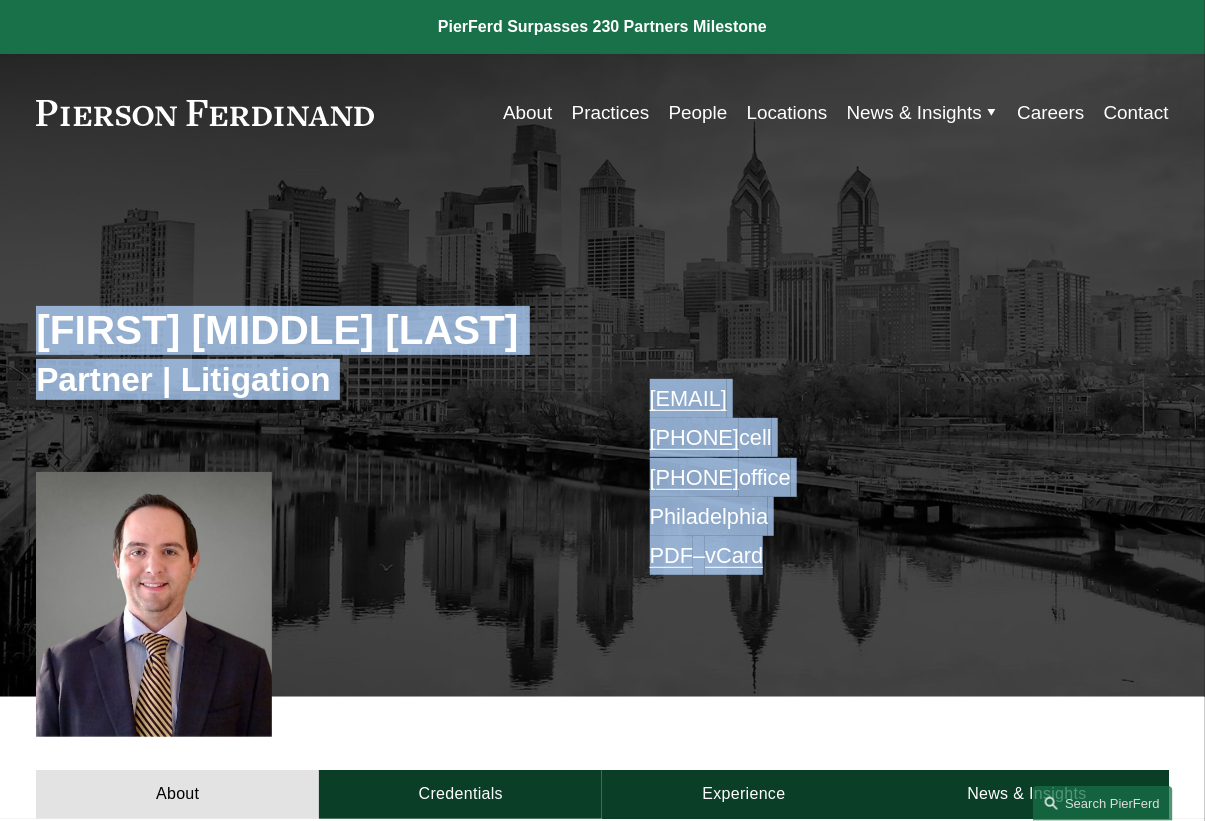 click on "Kevin M. Buttery
Partner | Litigation
kevin.buttery@pierferd.com +1.856.904.8763  cell +1.856.209.5381  office Philadelphia PDF  –  vCard" at bounding box center [602, 452] 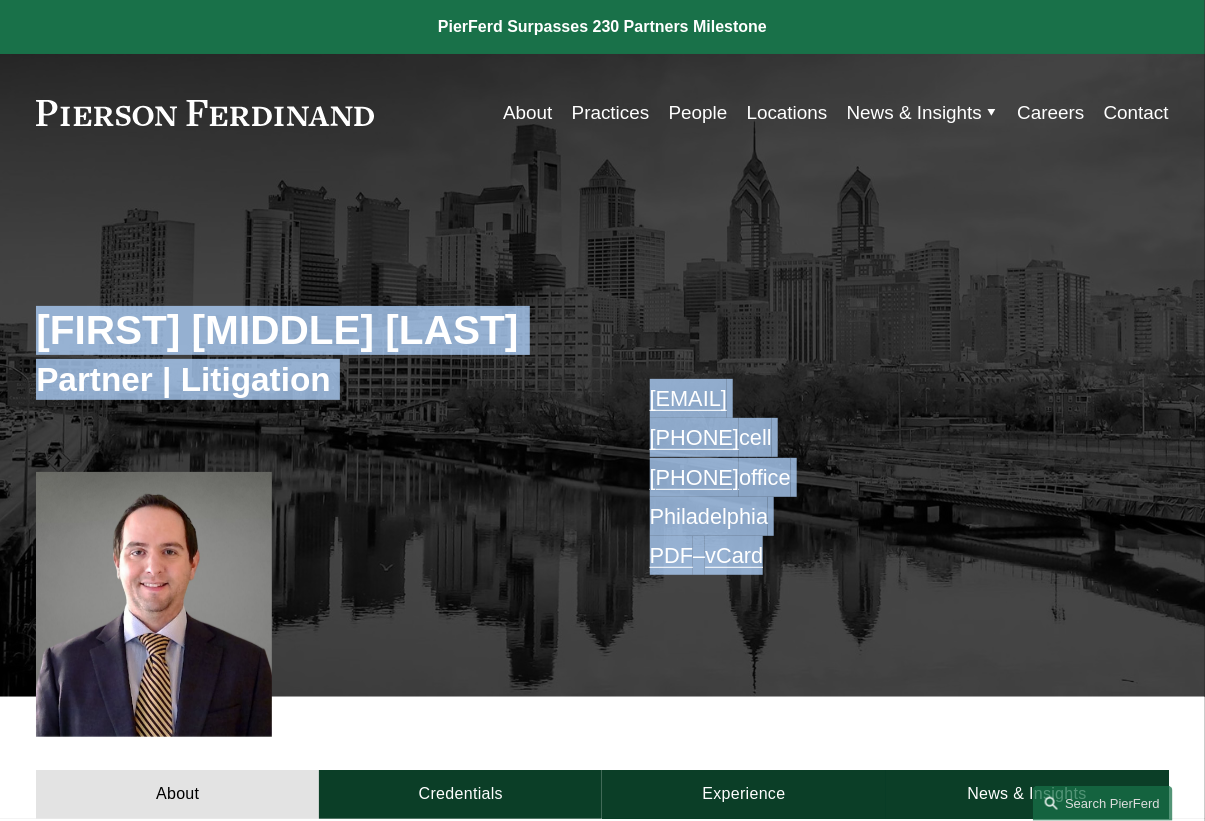 click on "Kevin M. Buttery" at bounding box center [319, 330] 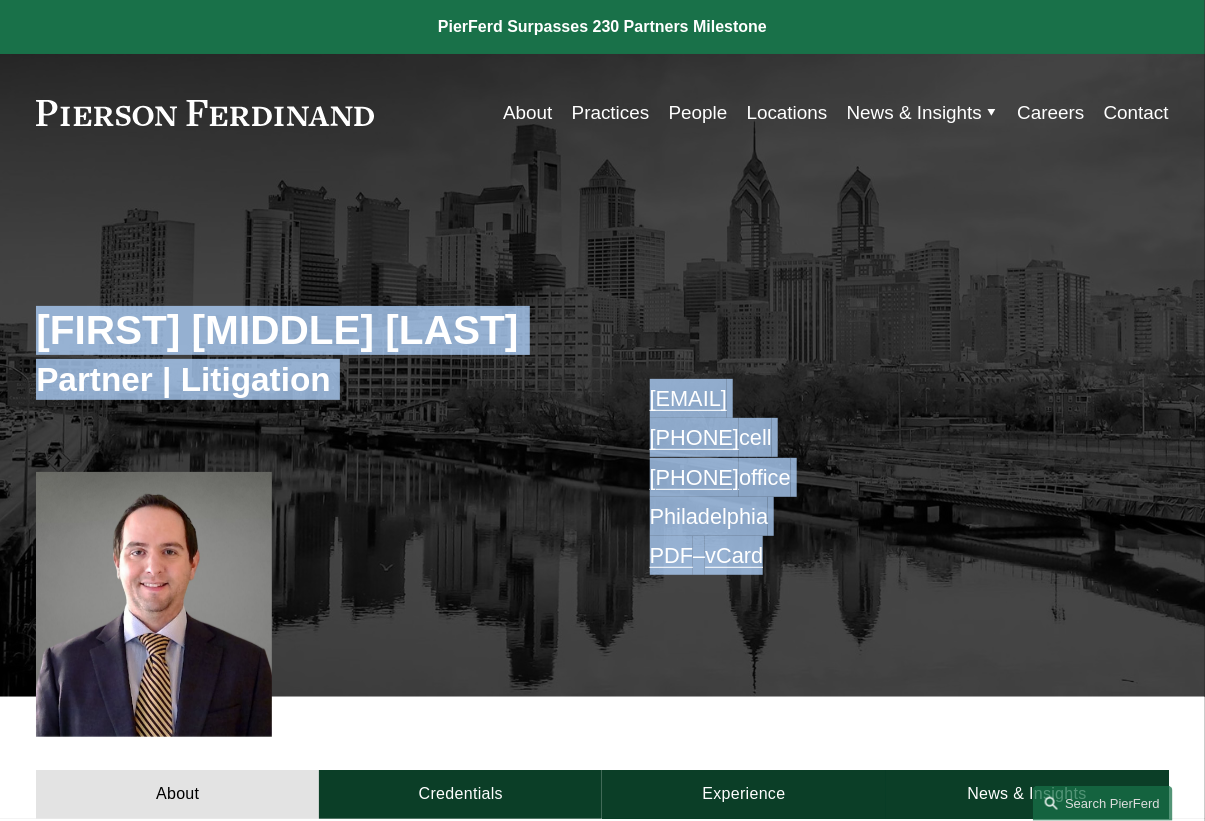 click on "Kevin M. Buttery
Partner | Litigation
kevin.buttery@pierferd.com +1.856.904.8763  cell +1.856.209.5381  office Philadelphia PDF  –  vCard" at bounding box center [602, 452] 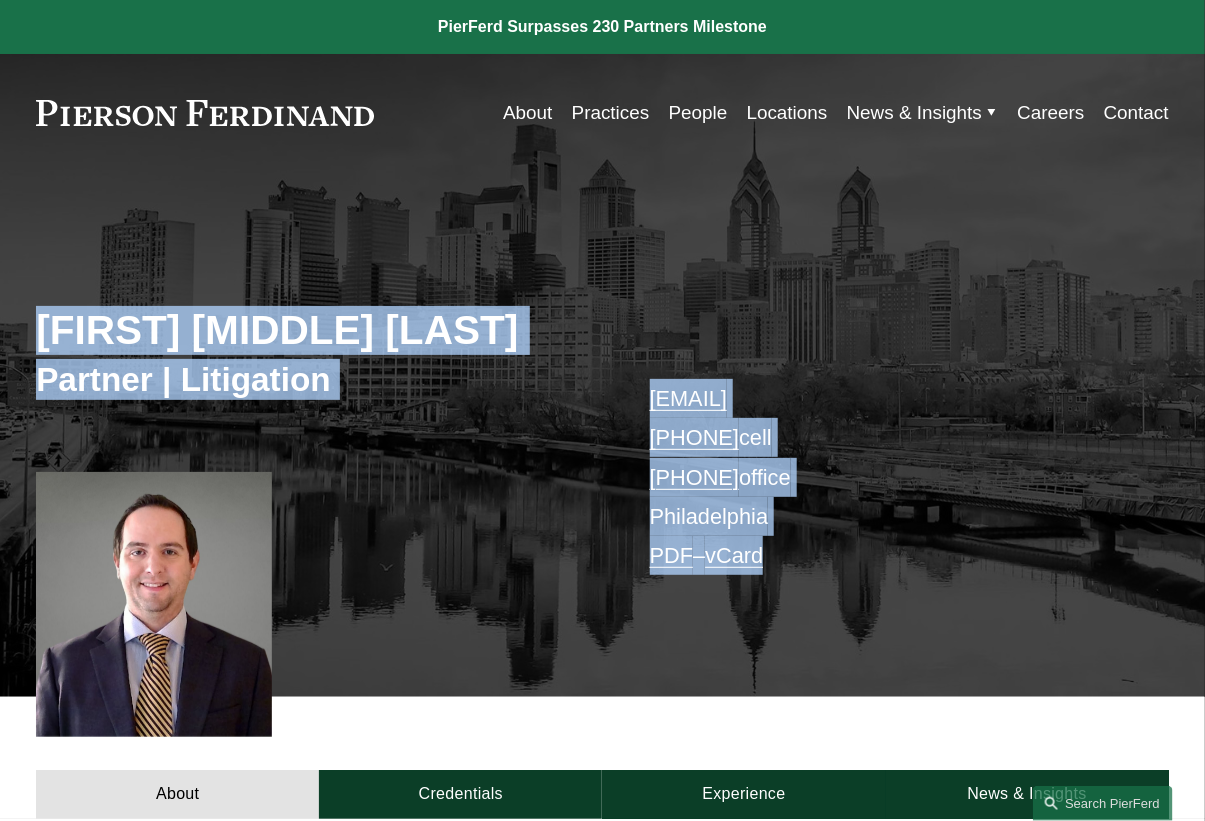 drag, startPoint x: 38, startPoint y: 235, endPoint x: 1076, endPoint y: 621, distance: 1107.4475 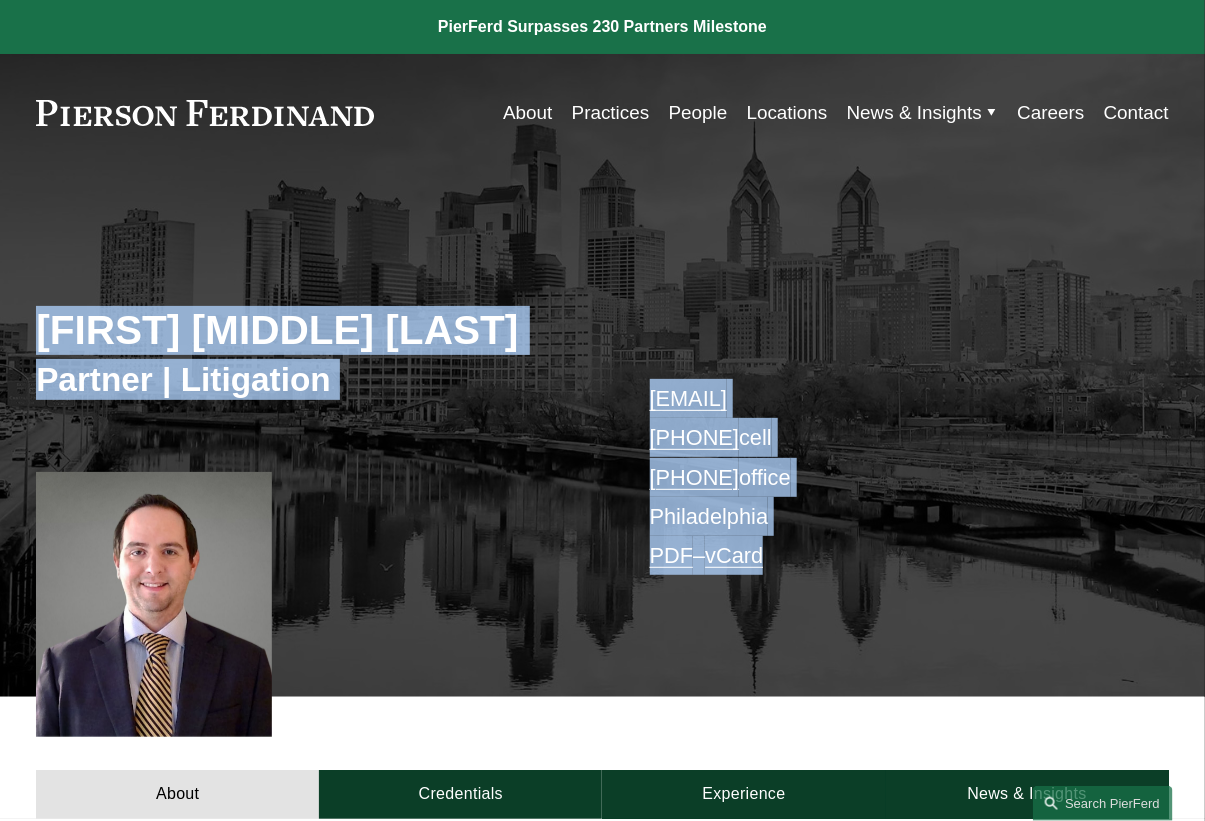 click on "Kevin M. Buttery
Partner | Litigation
kevin.buttery@pierferd.com +1.856.904.8763  cell +1.856.209.5381  office Philadelphia PDF  –  vCard" at bounding box center [602, 452] 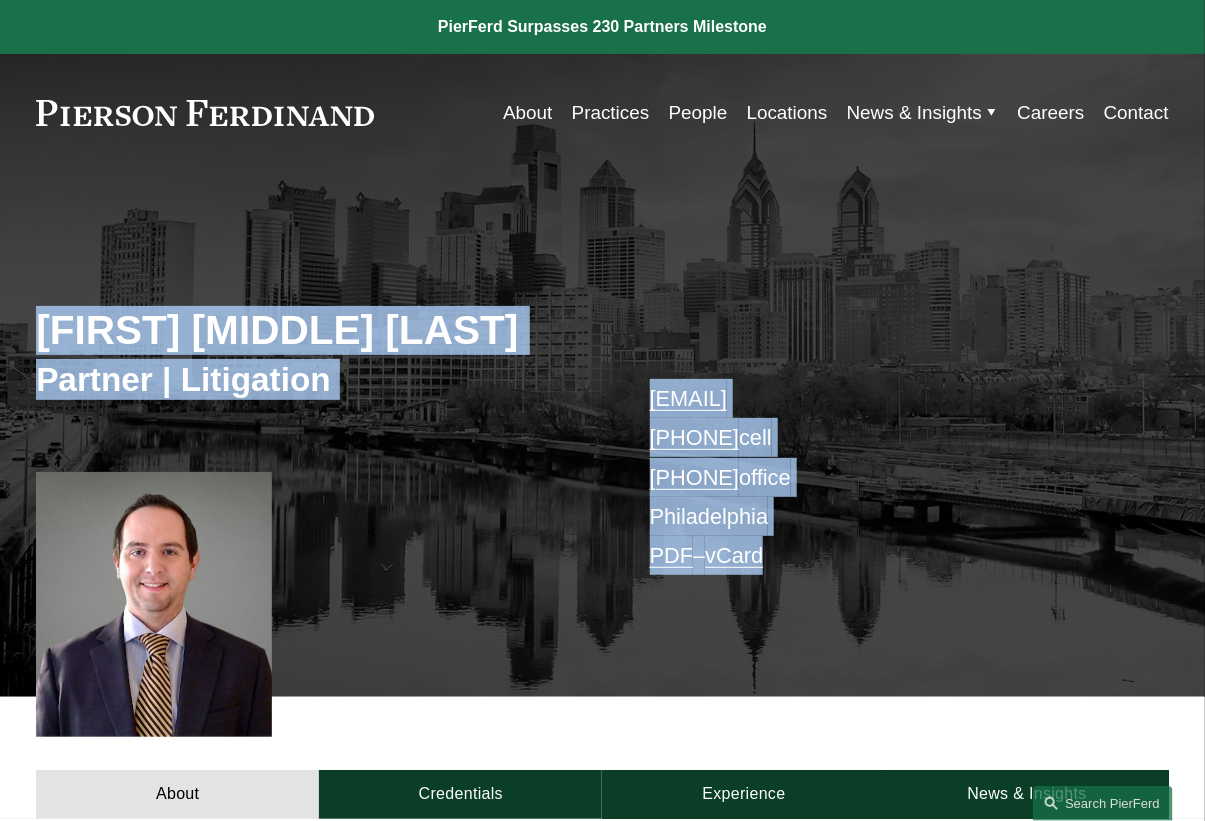 click on "kevin.buttery@pierferd.com +1.856.904.8763  cell +1.856.209.5381  office Philadelphia PDF  –  vCard" at bounding box center (886, 477) 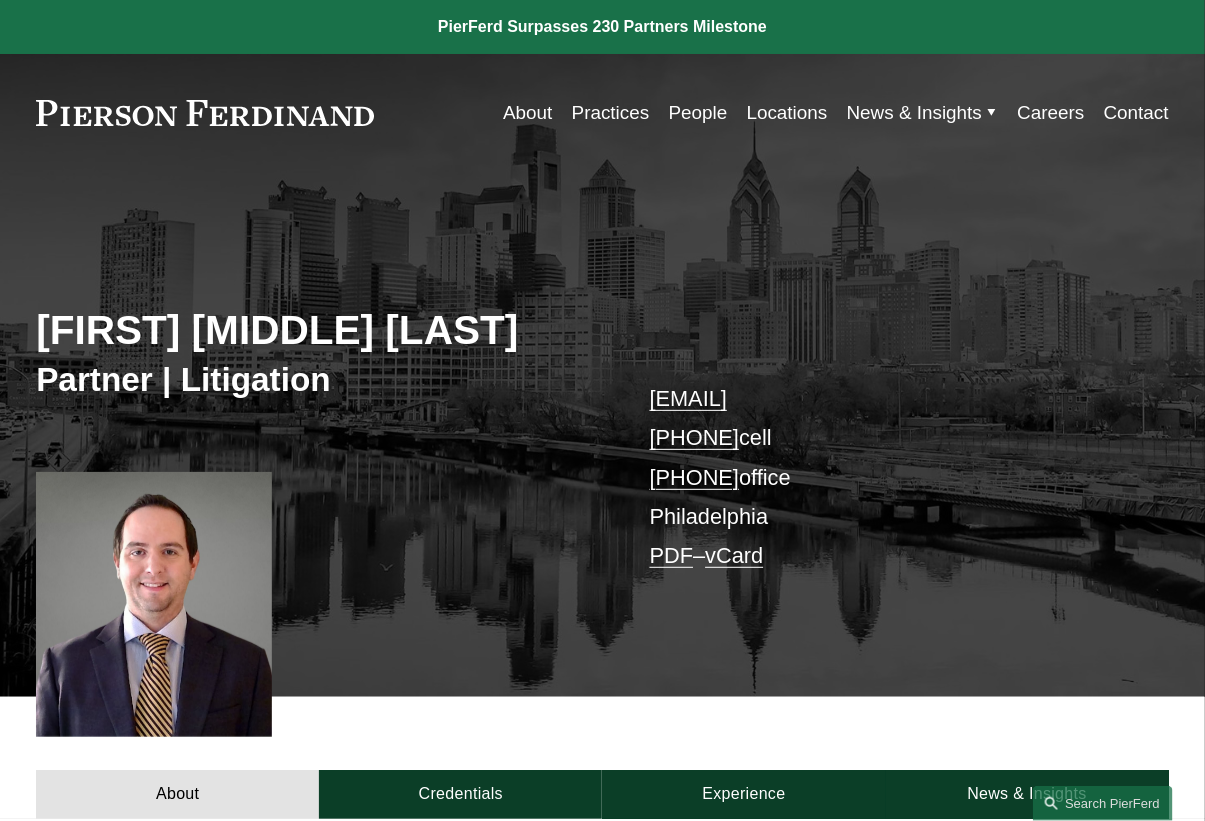 click on "Kevin M. Buttery
Partner | Litigation
kevin.buttery@pierferd.com +1.856.904.8763  cell +1.856.209.5381  office Philadelphia PDF  –  vCard" at bounding box center [602, 452] 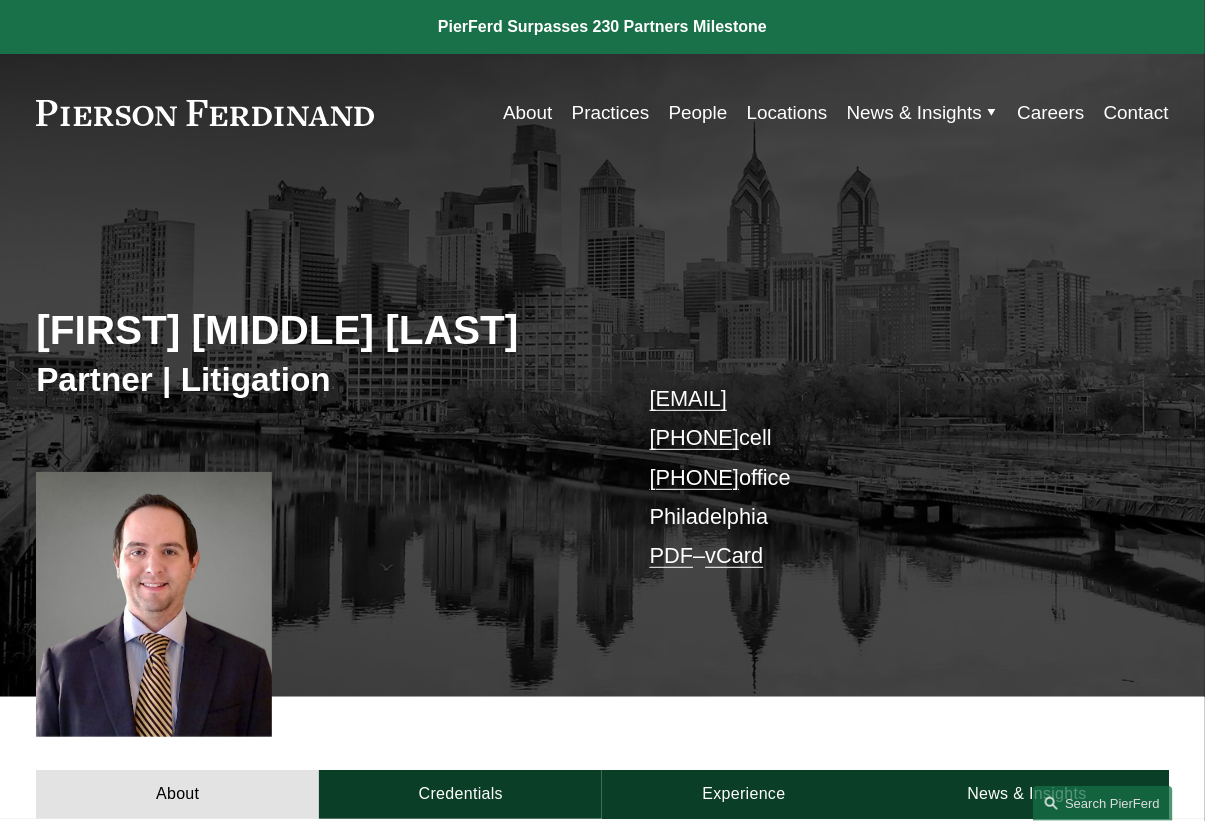click on "Kevin M. Buttery
Partner | Litigation
kevin.buttery@pierferd.com +1.856.904.8763  cell +1.856.209.5381  office Philadelphia PDF  –  vCard" at bounding box center (602, 452) 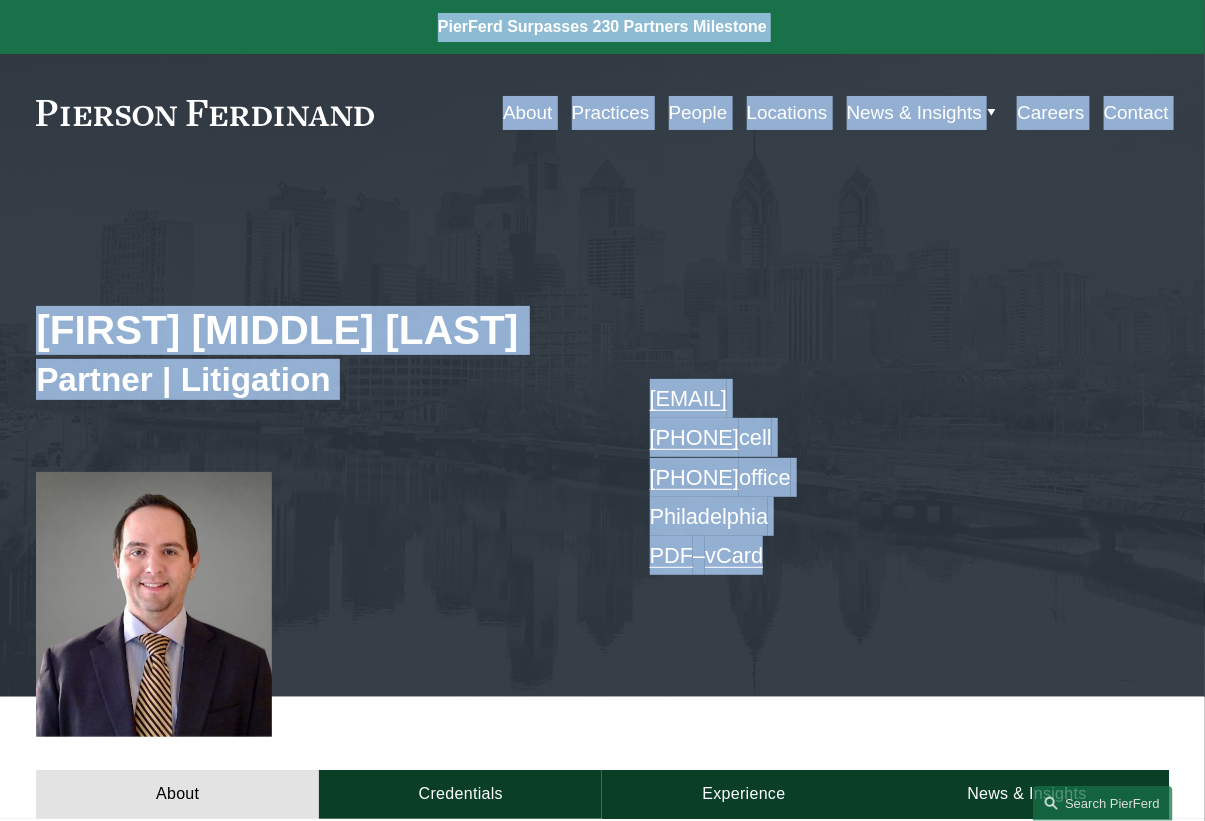 drag, startPoint x: 915, startPoint y: 579, endPoint x: 430, endPoint y: 23, distance: 737.8082 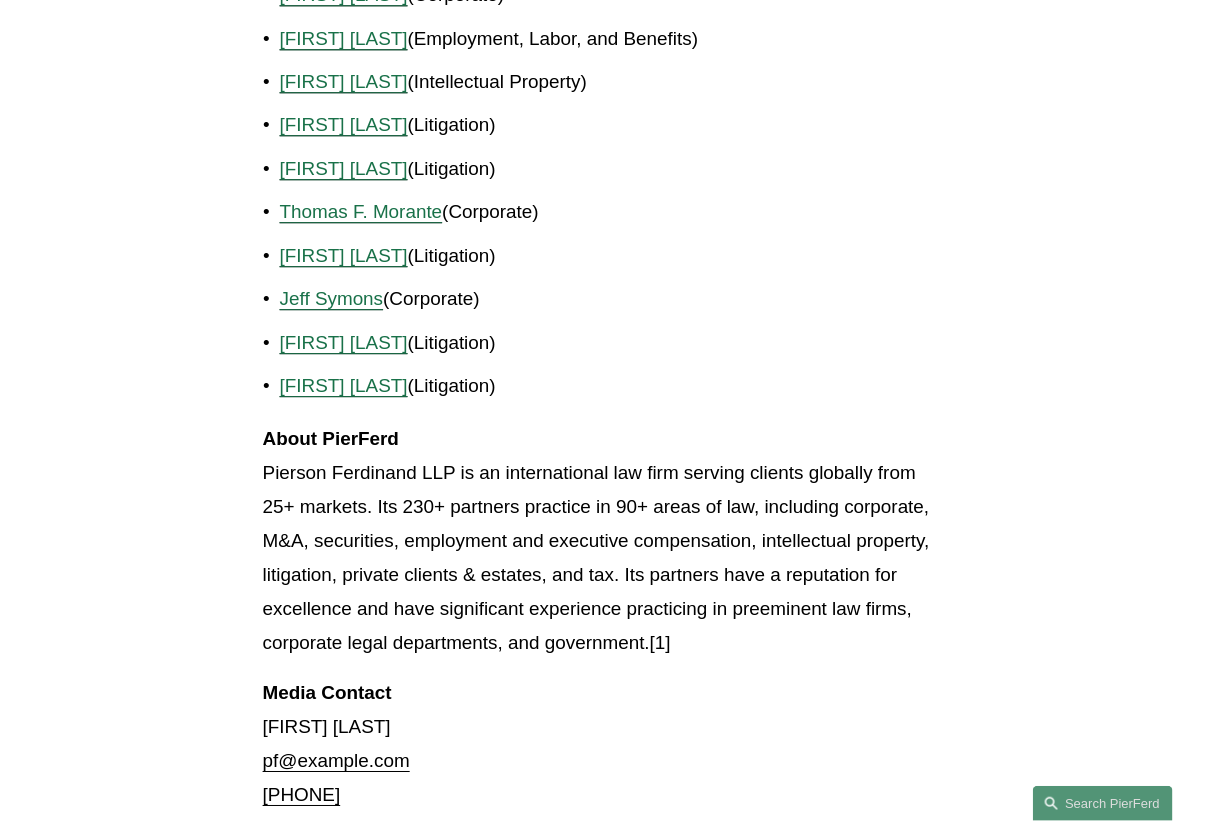 scroll, scrollTop: 1970, scrollLeft: 0, axis: vertical 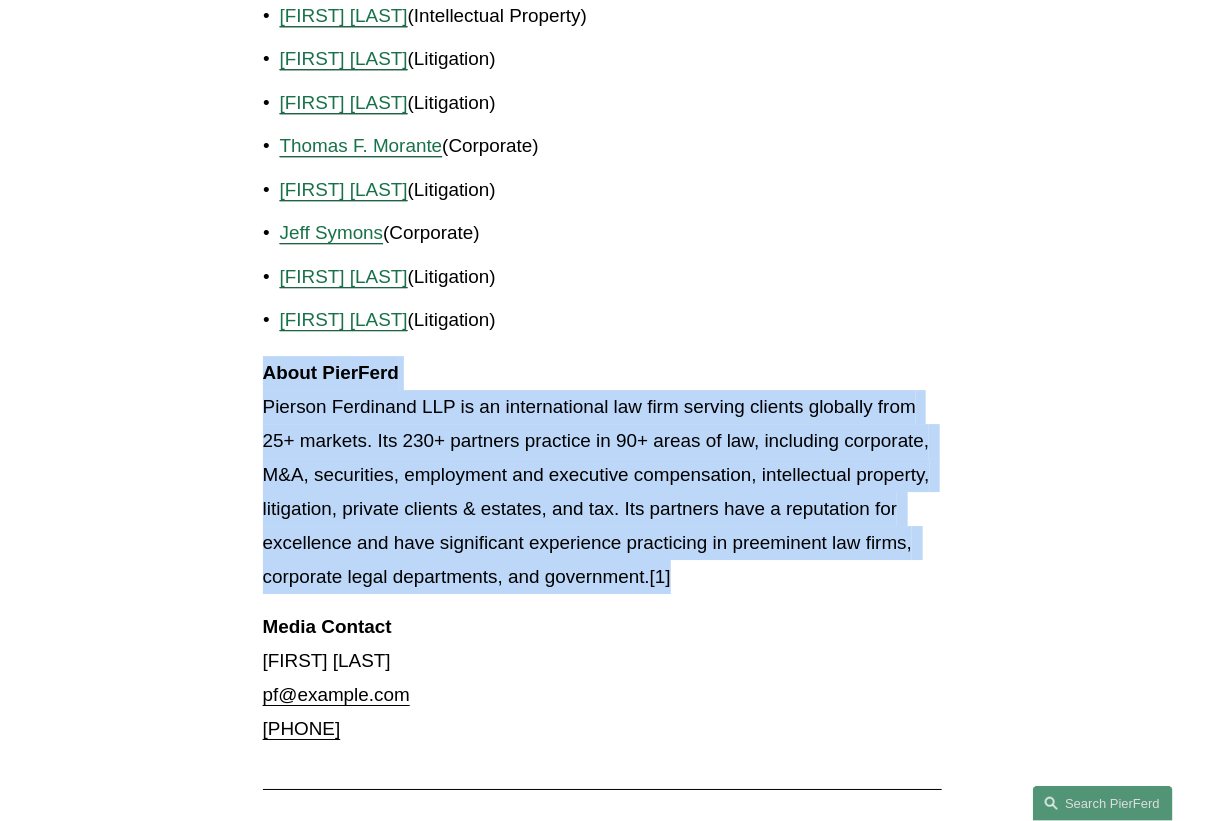 drag, startPoint x: 740, startPoint y: 578, endPoint x: 252, endPoint y: 376, distance: 528.1553 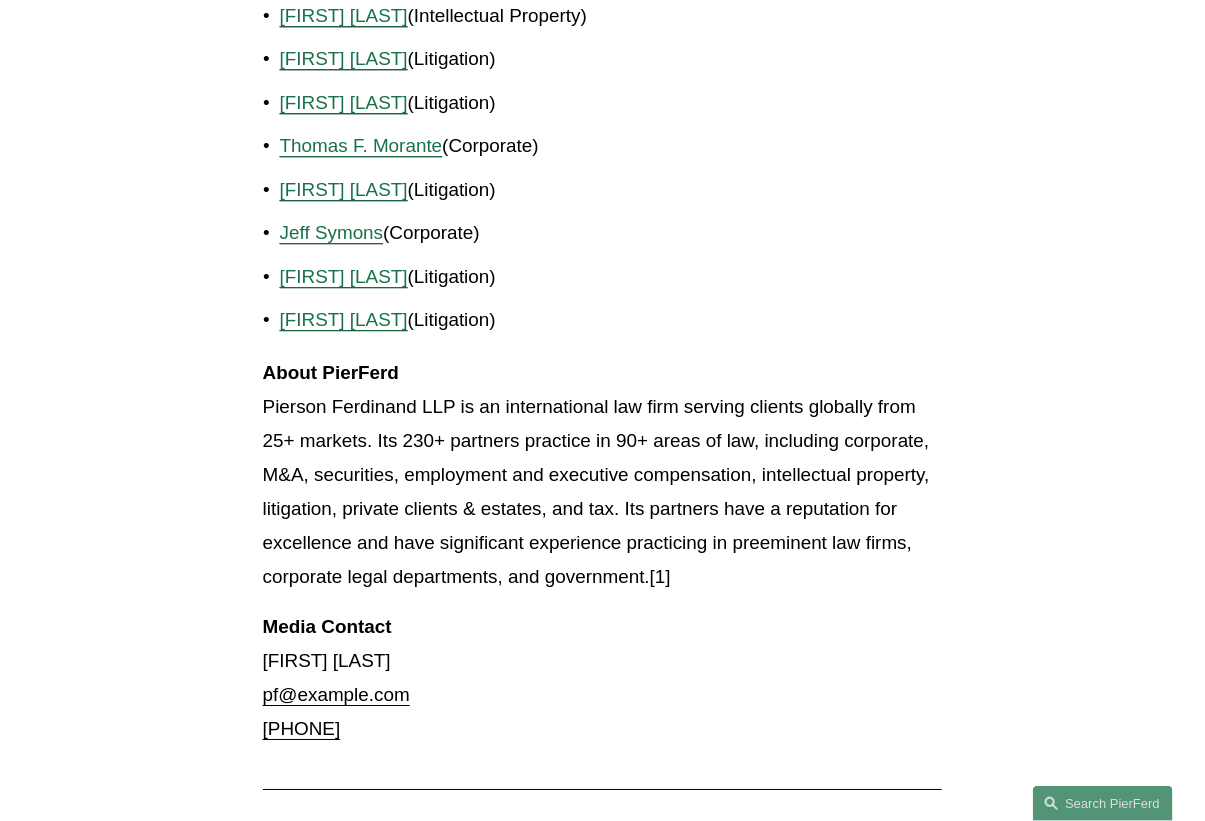 drag, startPoint x: 191, startPoint y: 361, endPoint x: 736, endPoint y: 736, distance: 661.5512 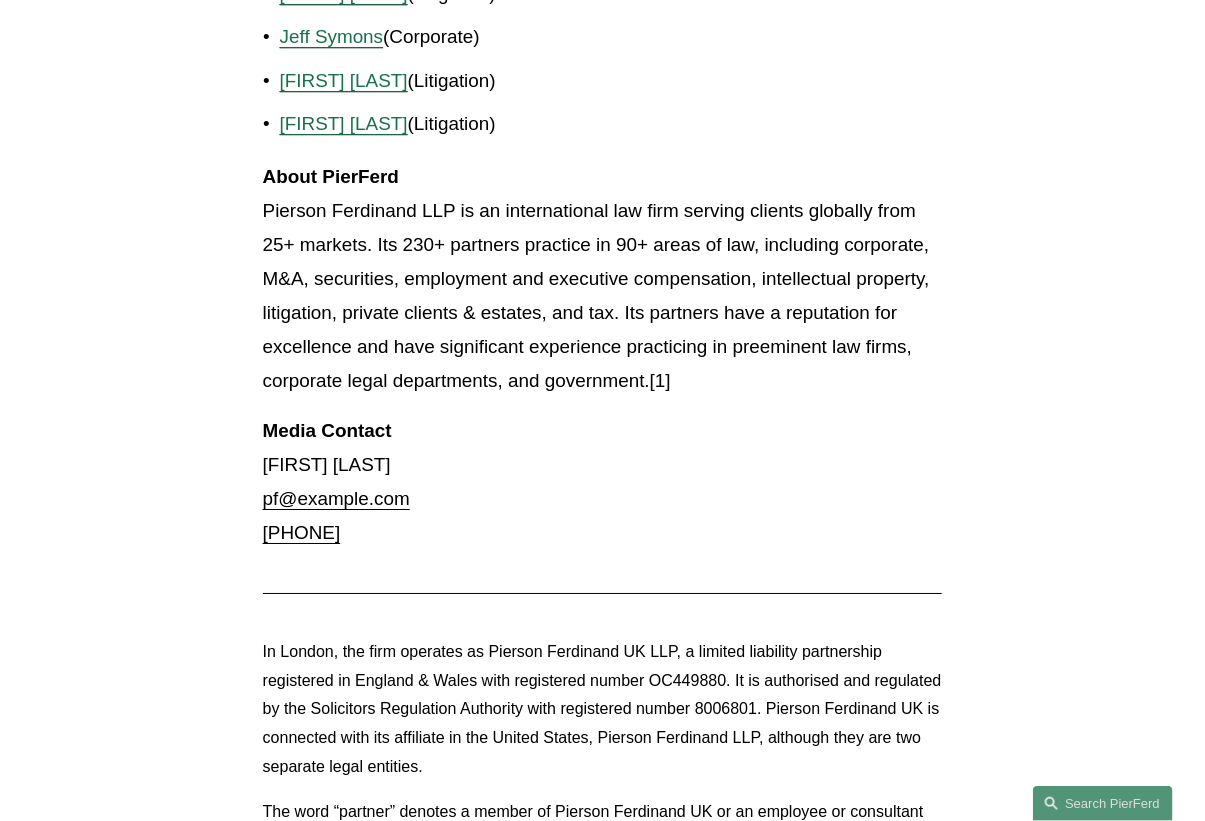 scroll, scrollTop: 2424, scrollLeft: 0, axis: vertical 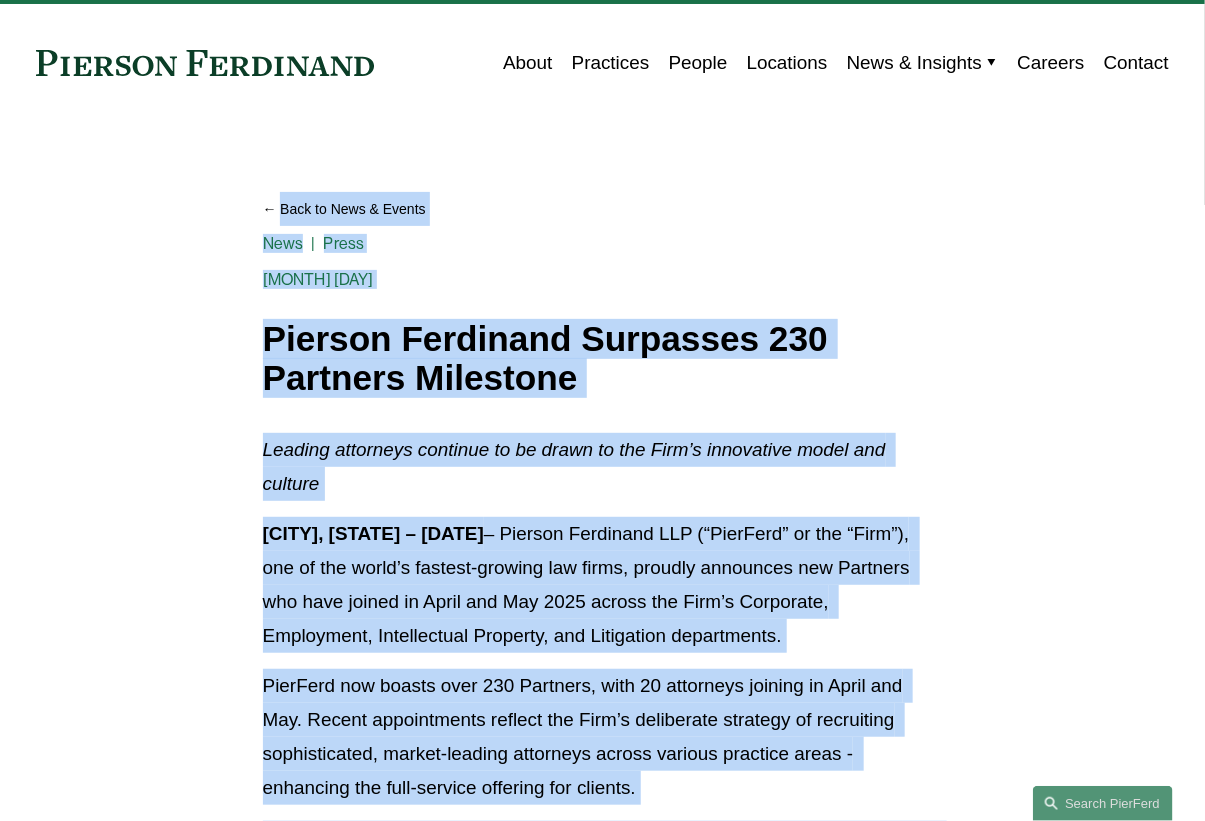 drag, startPoint x: 694, startPoint y: 580, endPoint x: 173, endPoint y: 187, distance: 652.6025 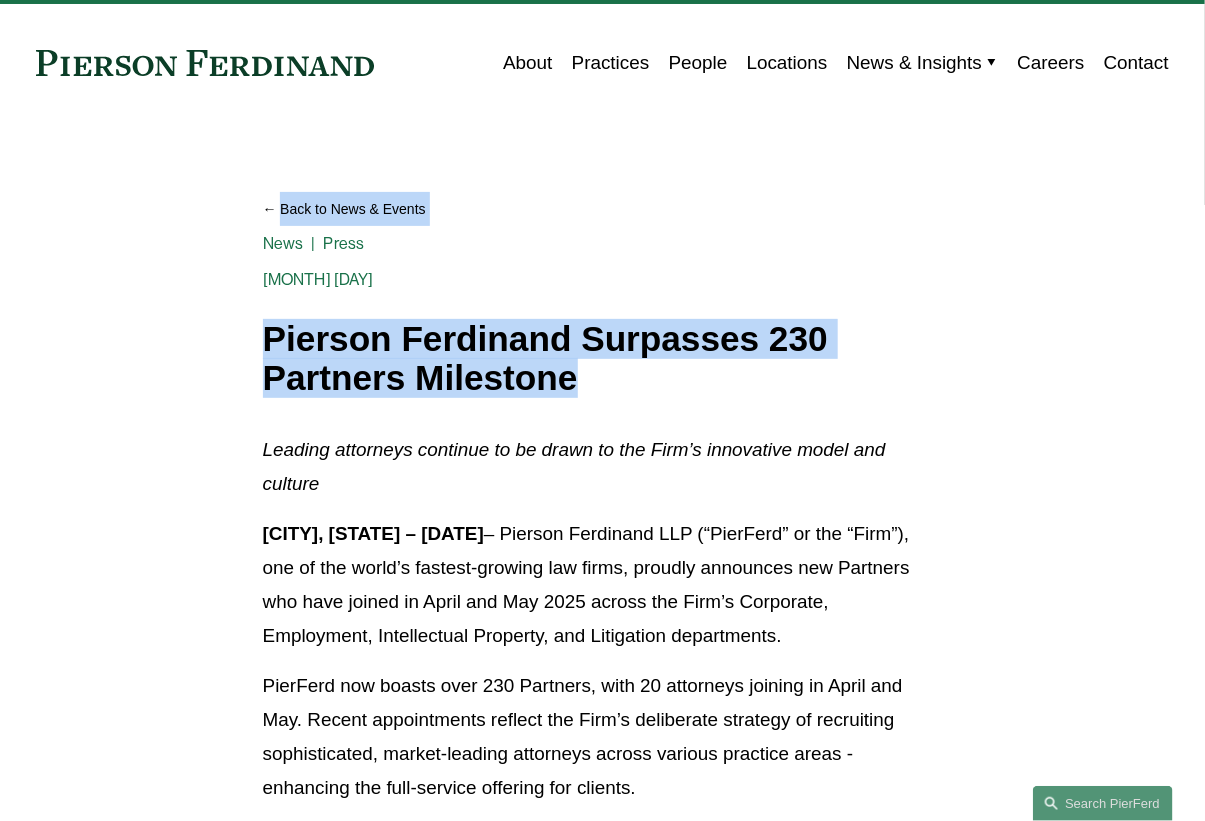 drag, startPoint x: 105, startPoint y: 196, endPoint x: 708, endPoint y: 388, distance: 632.82935 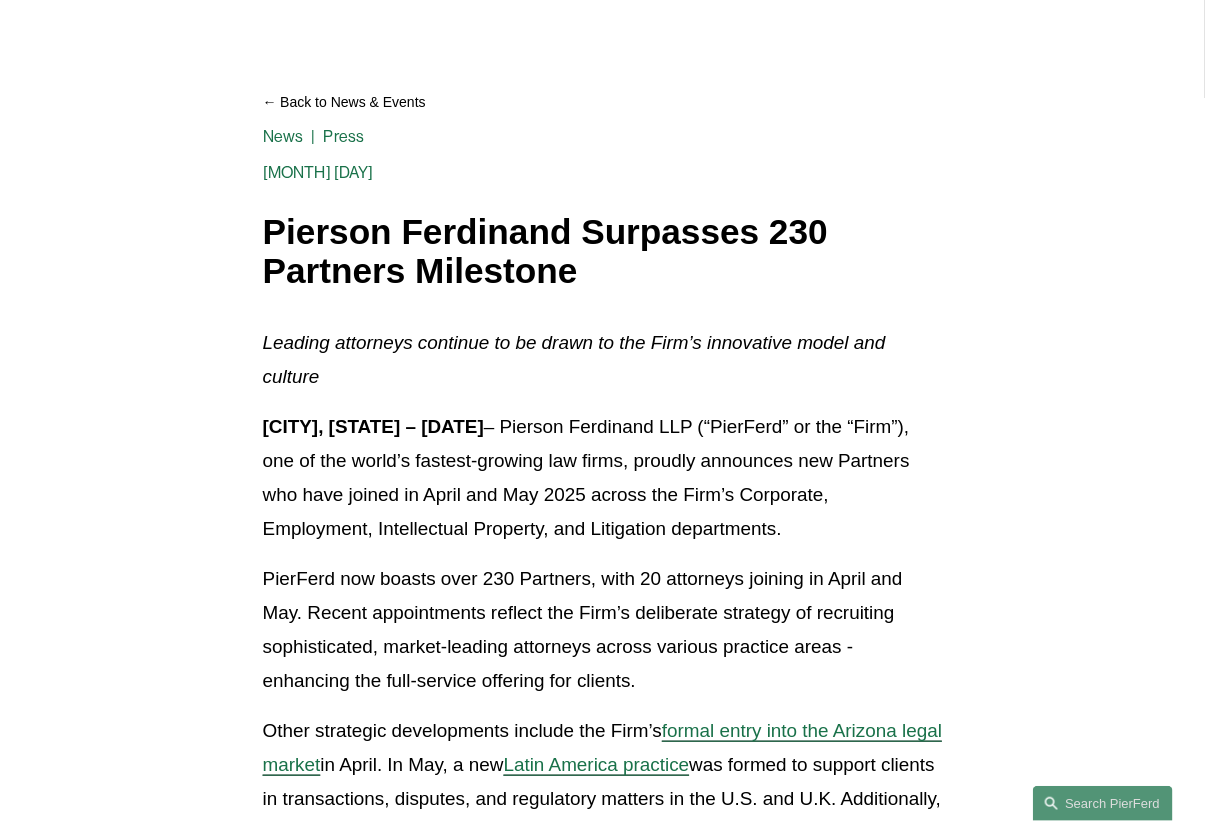 scroll, scrollTop: 200, scrollLeft: 0, axis: vertical 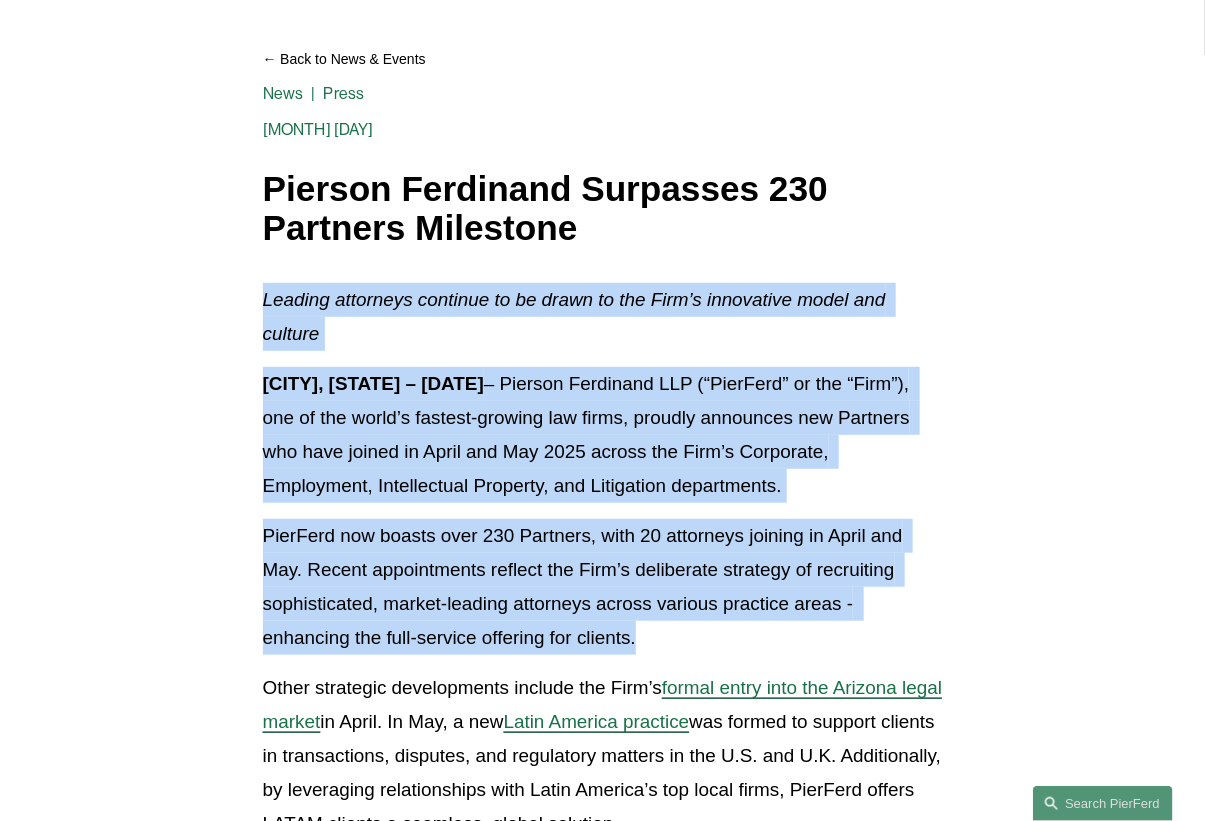 drag, startPoint x: 164, startPoint y: 301, endPoint x: 871, endPoint y: 648, distance: 787.5646 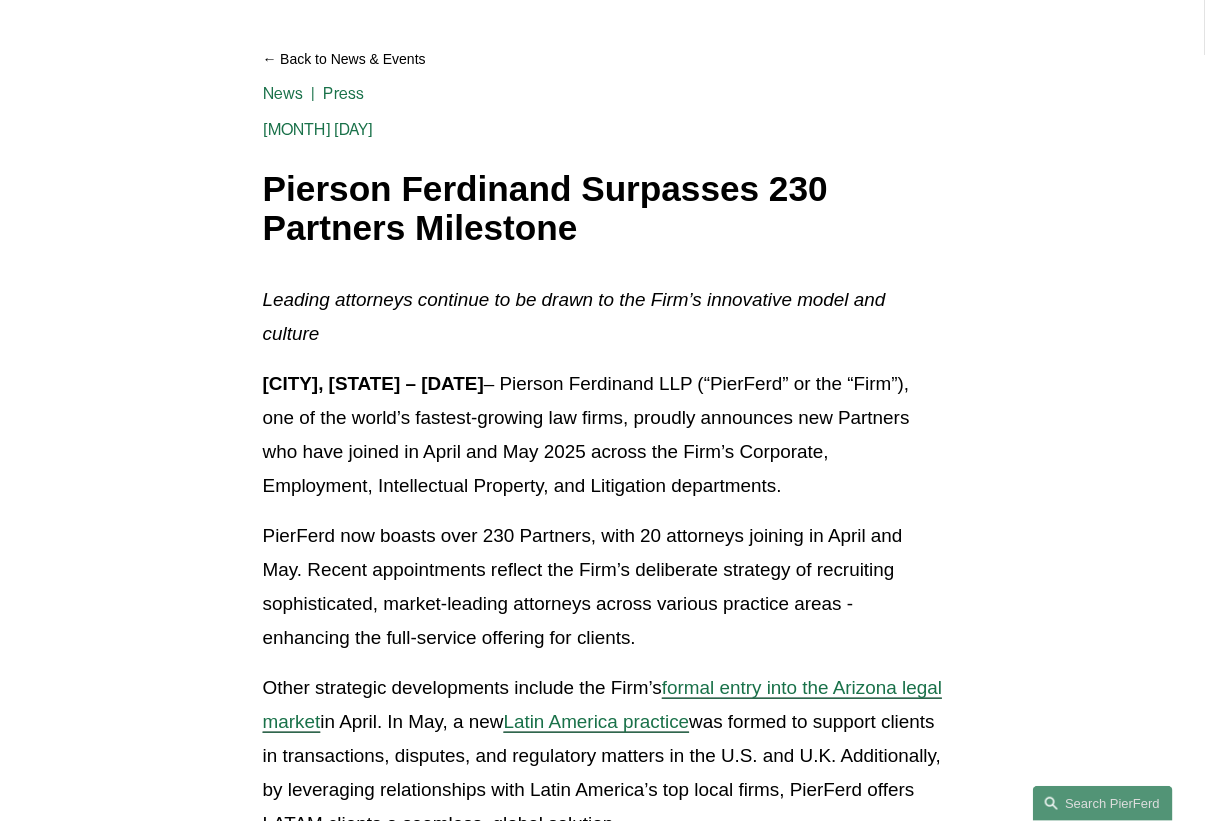 click on "Leading attorneys continue to be drawn to the Firm’s innovative model and culture New York, NY – June 11, 2025 – Pierson Ferdinand LLP (“PierFerd” or the “Firm”), one of the world’s fastest-growing law firms, proudly announces new Partners who have joined in April and May 2025 across the Firm’s Corporate, Employment, Intellectual Property, and Litigation departments. PierFerd now boasts over 230 Partners, with 20 attorneys joining in April and May. Recent appointments reflect the Firm’s deliberate strategy of recruiting sophisticated, market-leading attorneys across various practice areas - enhancing the full-service offering for clients. Other strategic developments include the Firm’s formal entry into the Arizona legal market in April. In May, a new Latin America practice A. Michael Pierson and Joel M. Ferdinand, Co-Chairmen of Pierson Ferdinand, said: Priscilla O. Arthus (Corporate) David Boundy (Intellectual Property) Benjamin I. Dach (Intellectual Property) (Litigation)" at bounding box center [603, 1399] 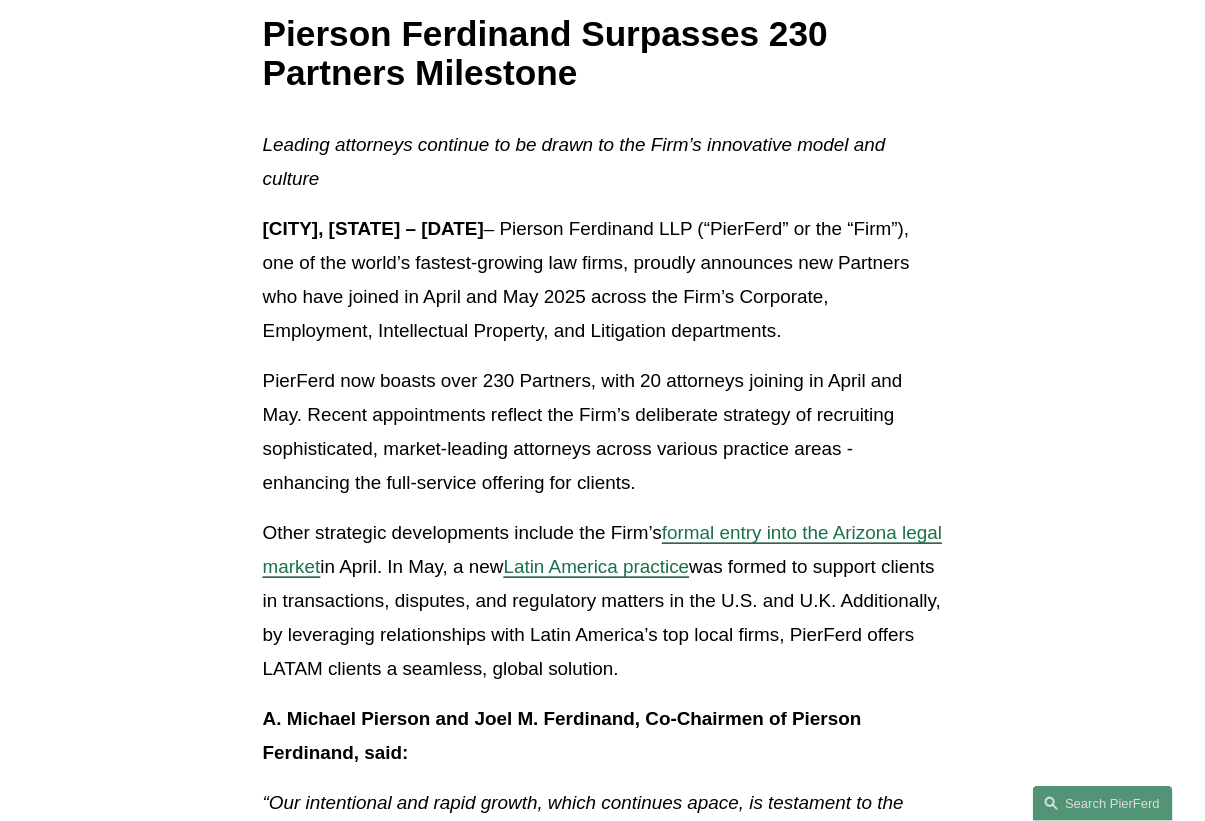scroll, scrollTop: 655, scrollLeft: 0, axis: vertical 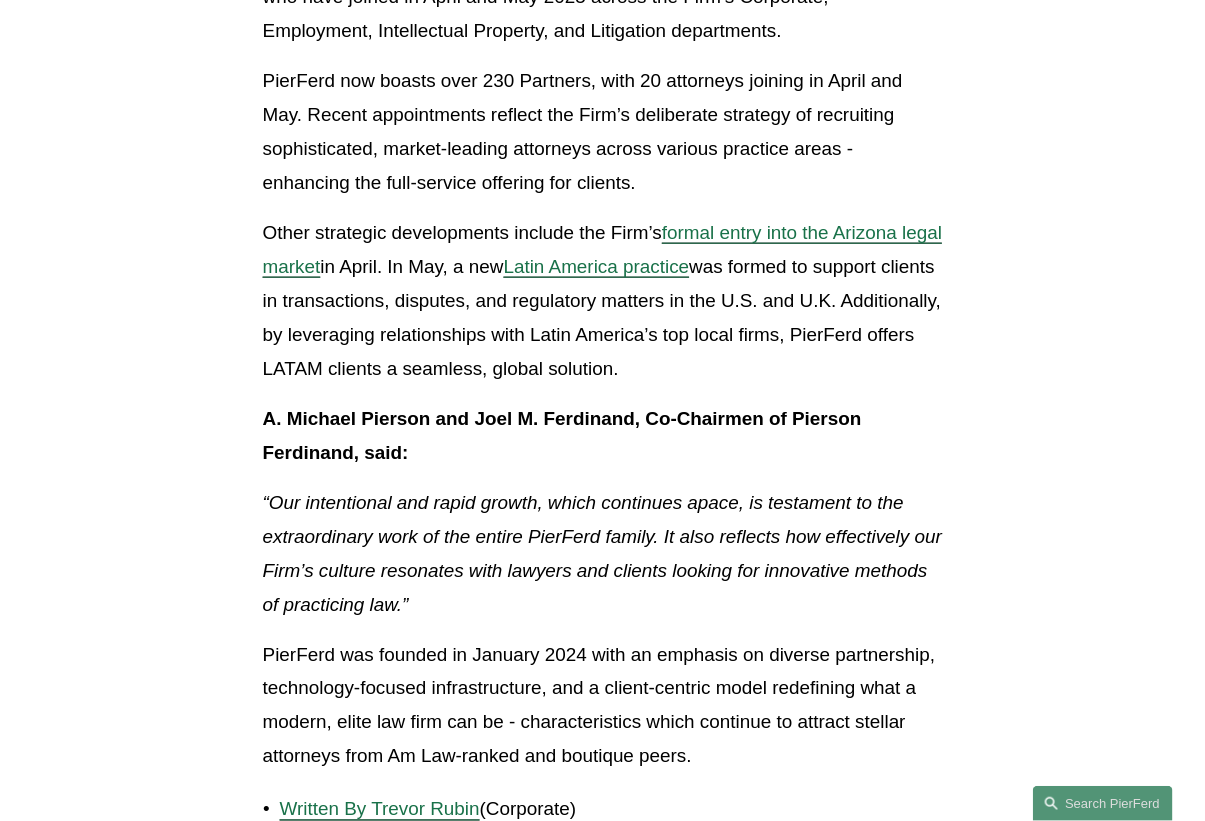 drag, startPoint x: 195, startPoint y: 227, endPoint x: 1008, endPoint y: 379, distance: 827.08704 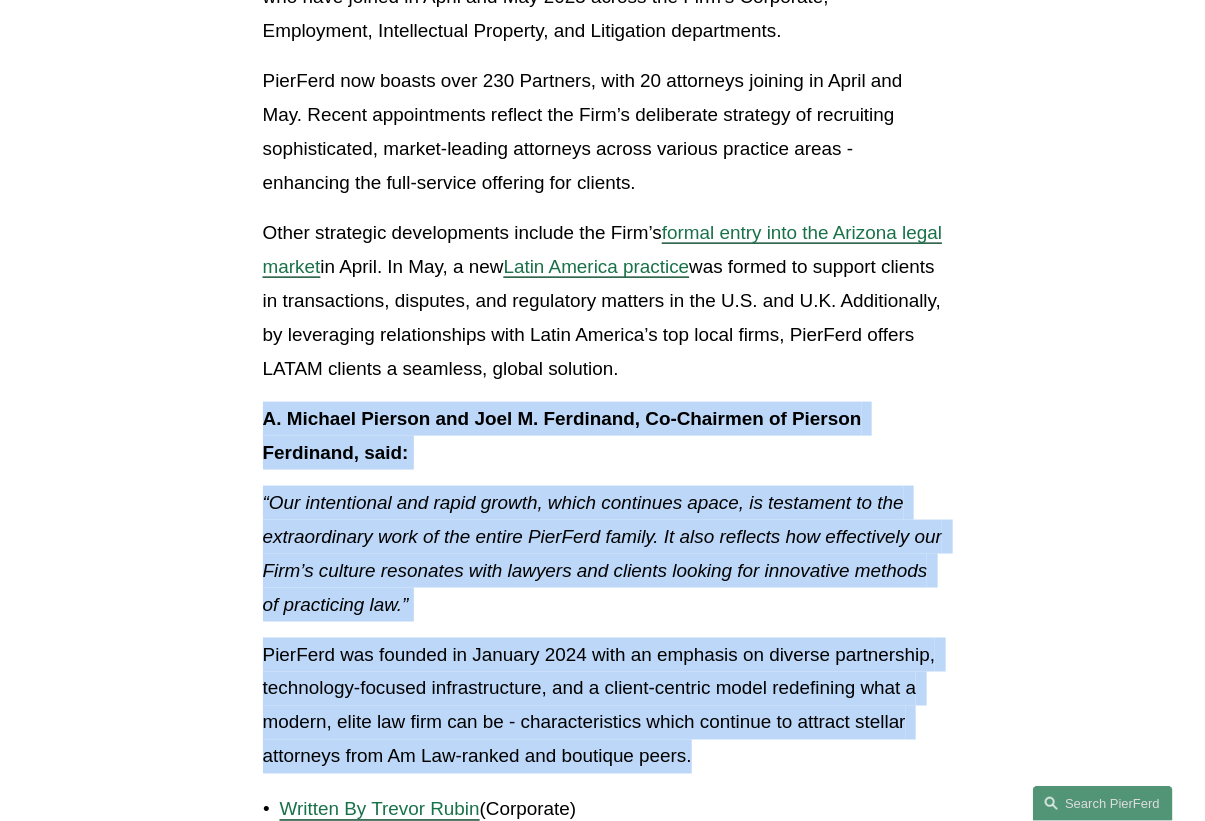 drag, startPoint x: 134, startPoint y: 391, endPoint x: 880, endPoint y: 763, distance: 833.6066 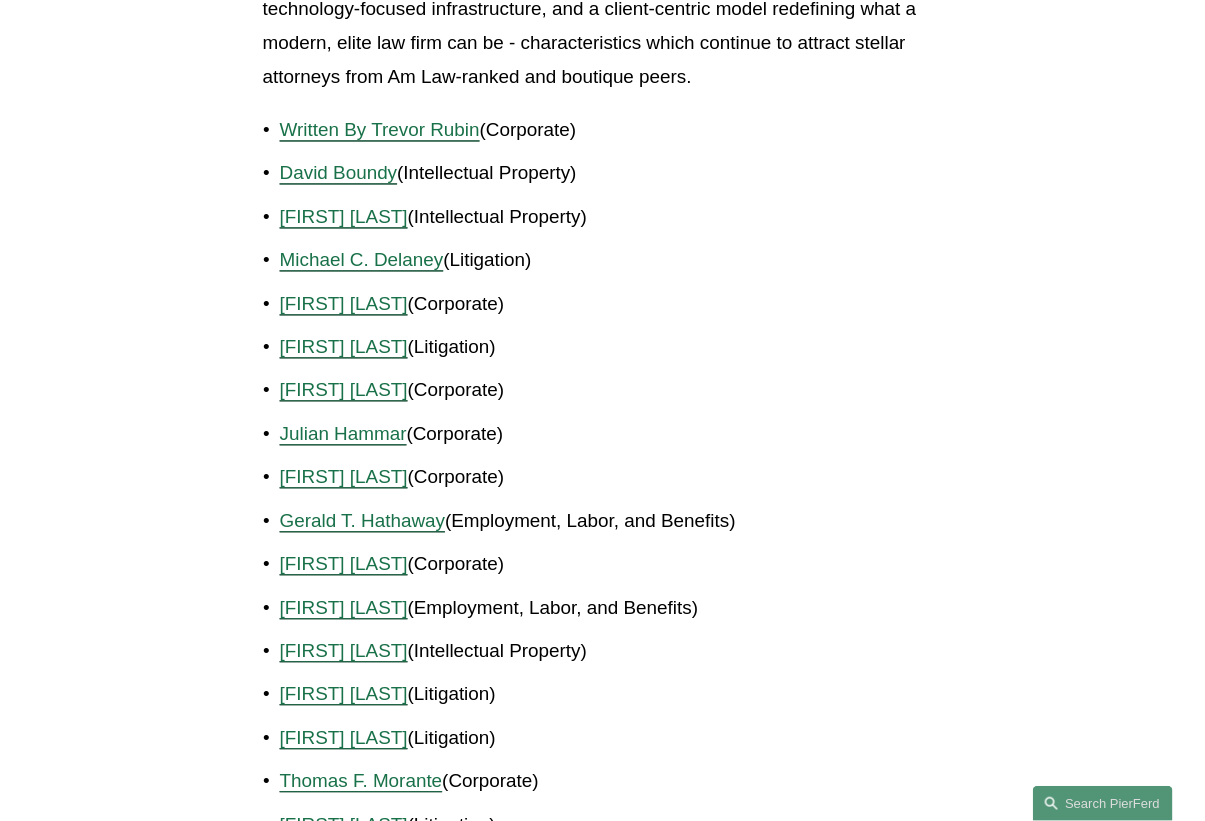 scroll, scrollTop: 1261, scrollLeft: 0, axis: vertical 